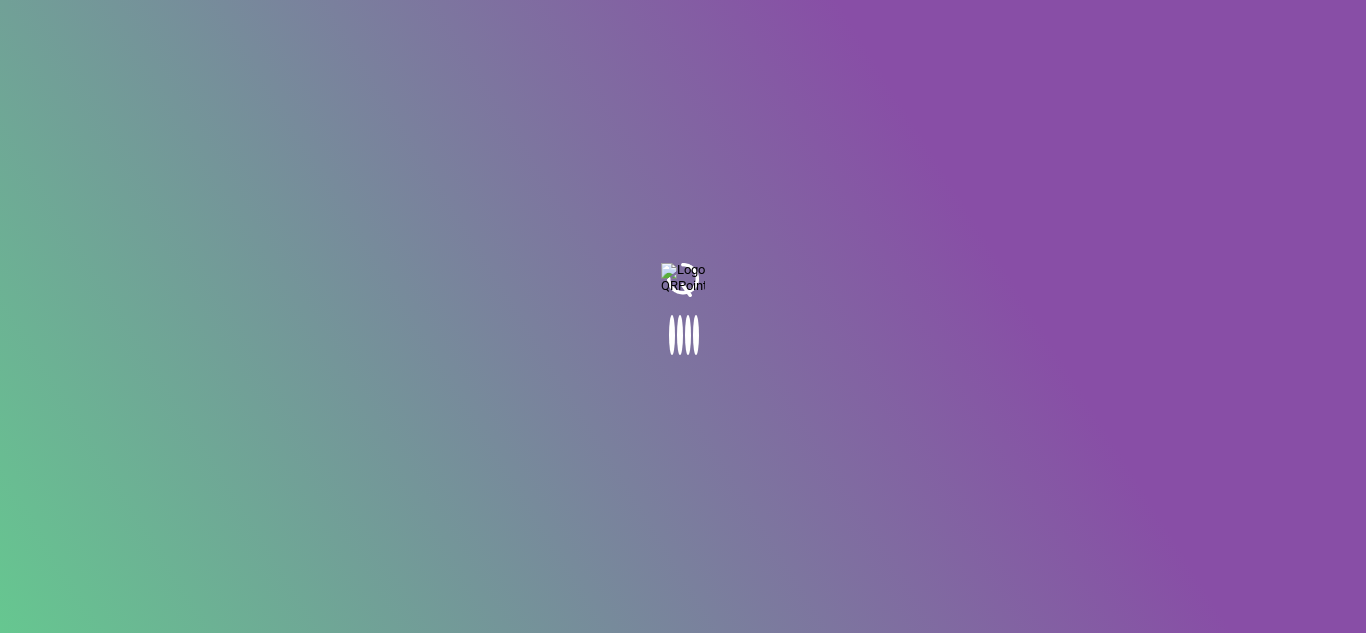 scroll, scrollTop: 0, scrollLeft: 0, axis: both 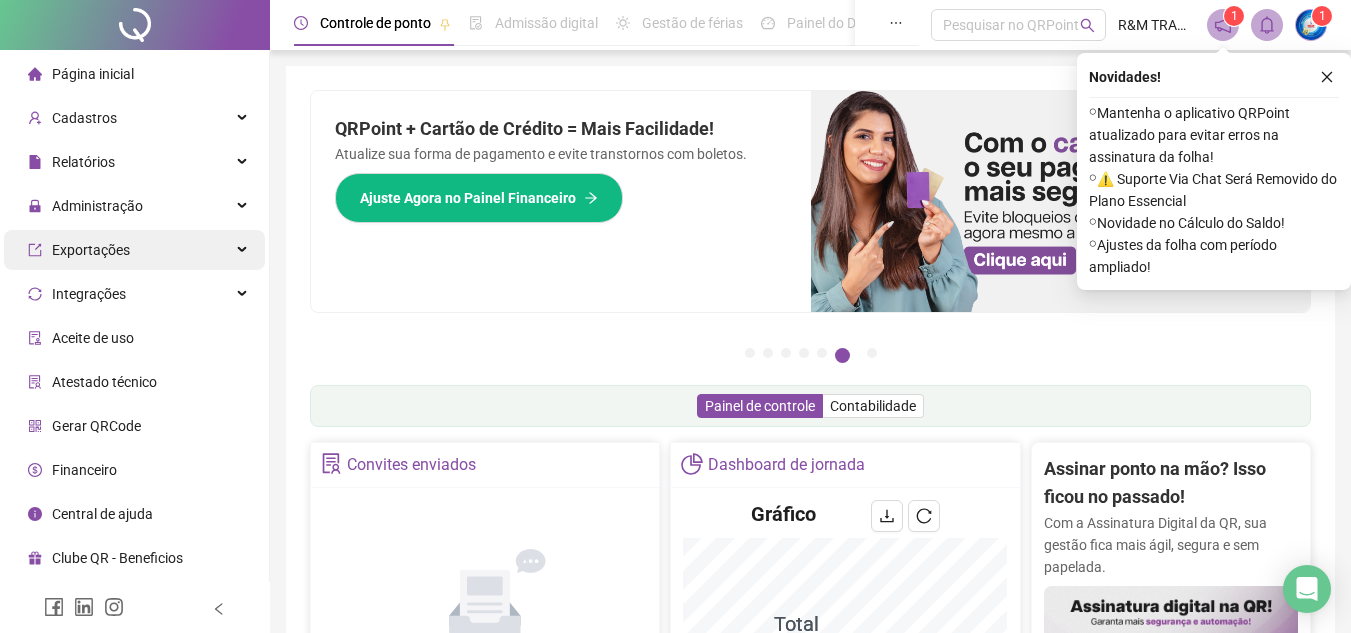click on "Administração" at bounding box center [134, 206] 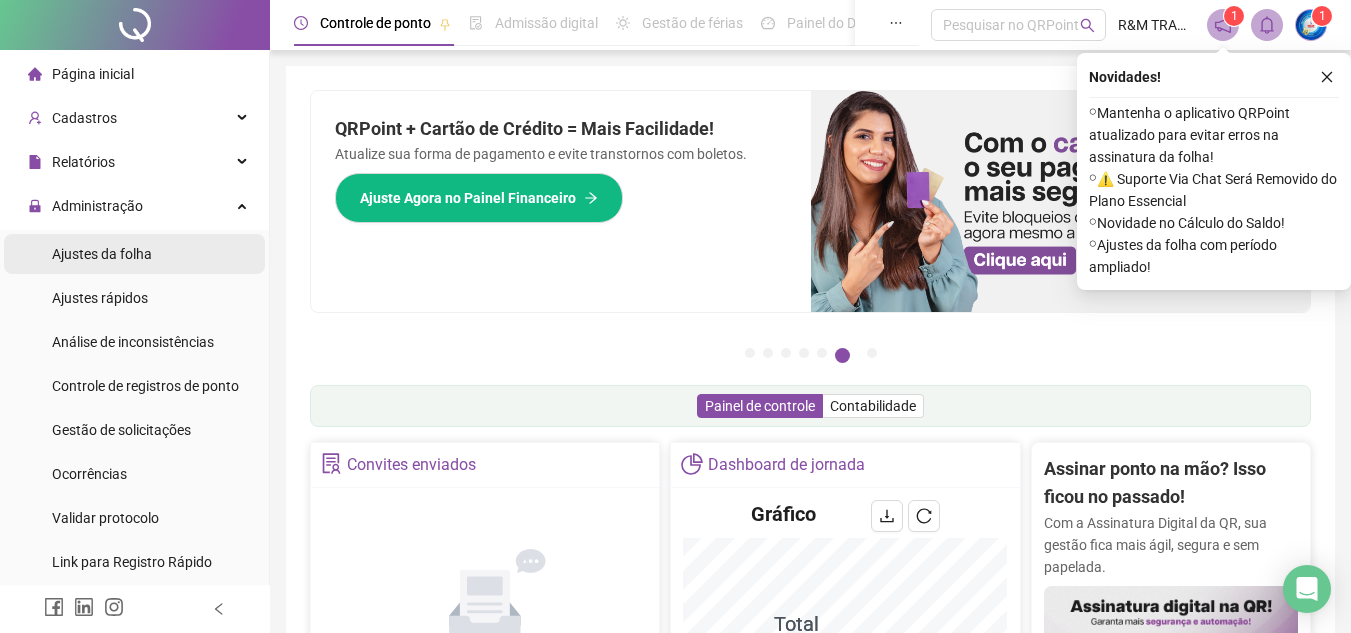 click on "Ajustes da folha" at bounding box center [102, 254] 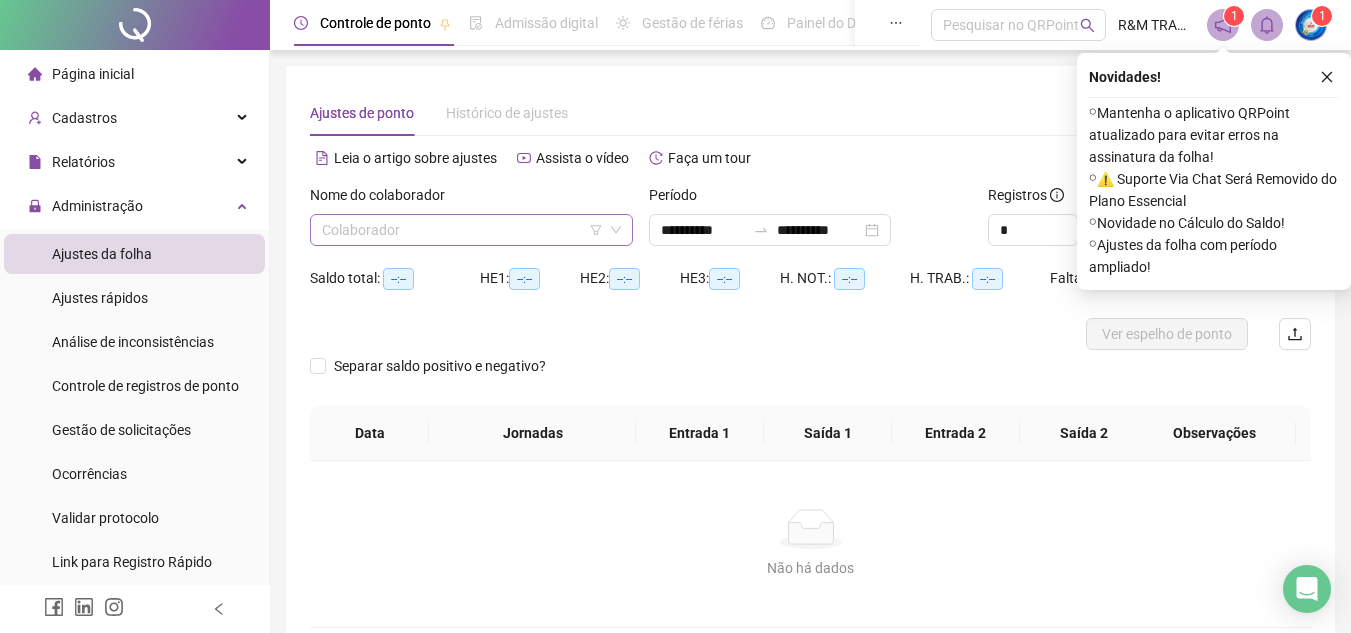 click at bounding box center [462, 230] 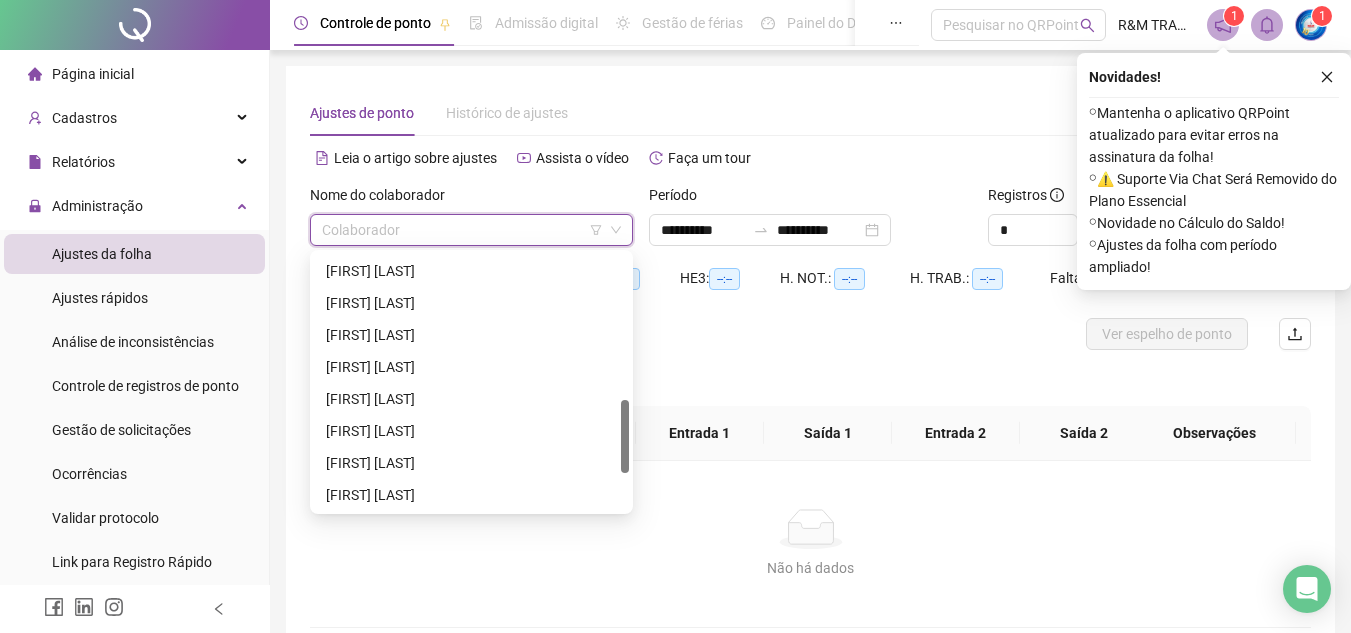 drag, startPoint x: 627, startPoint y: 274, endPoint x: 539, endPoint y: 409, distance: 161.149 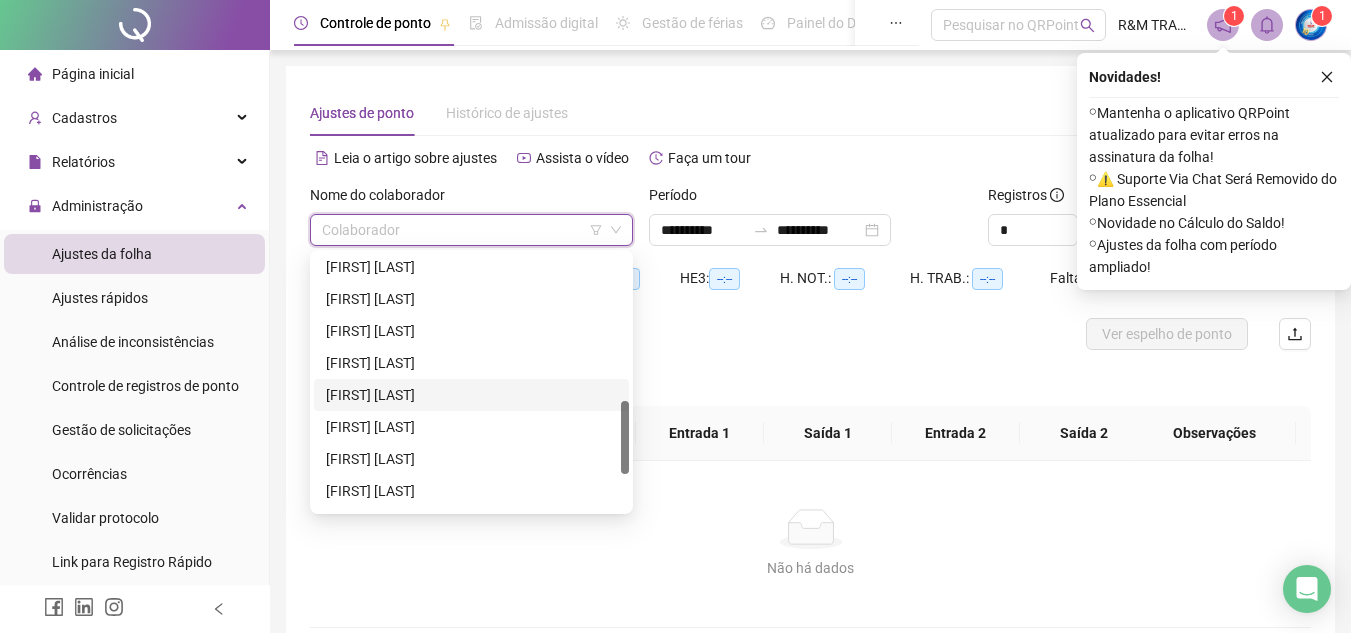 click on "[FIRST] [LAST]" at bounding box center (471, 395) 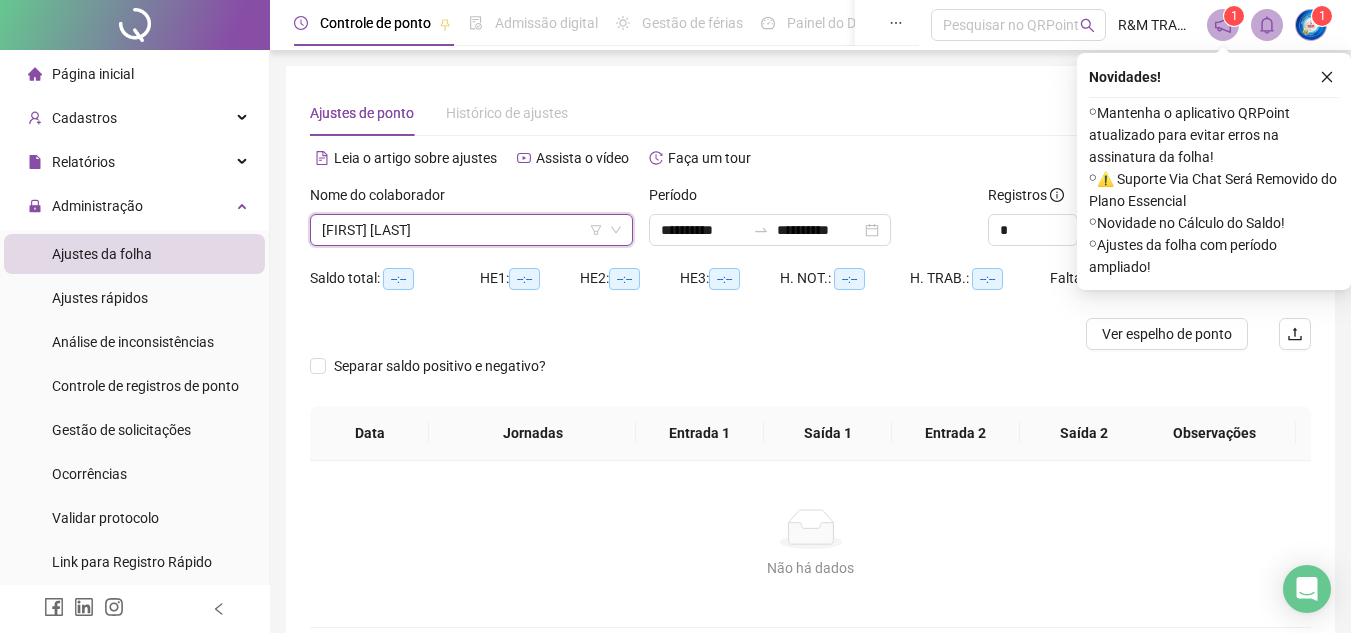 click 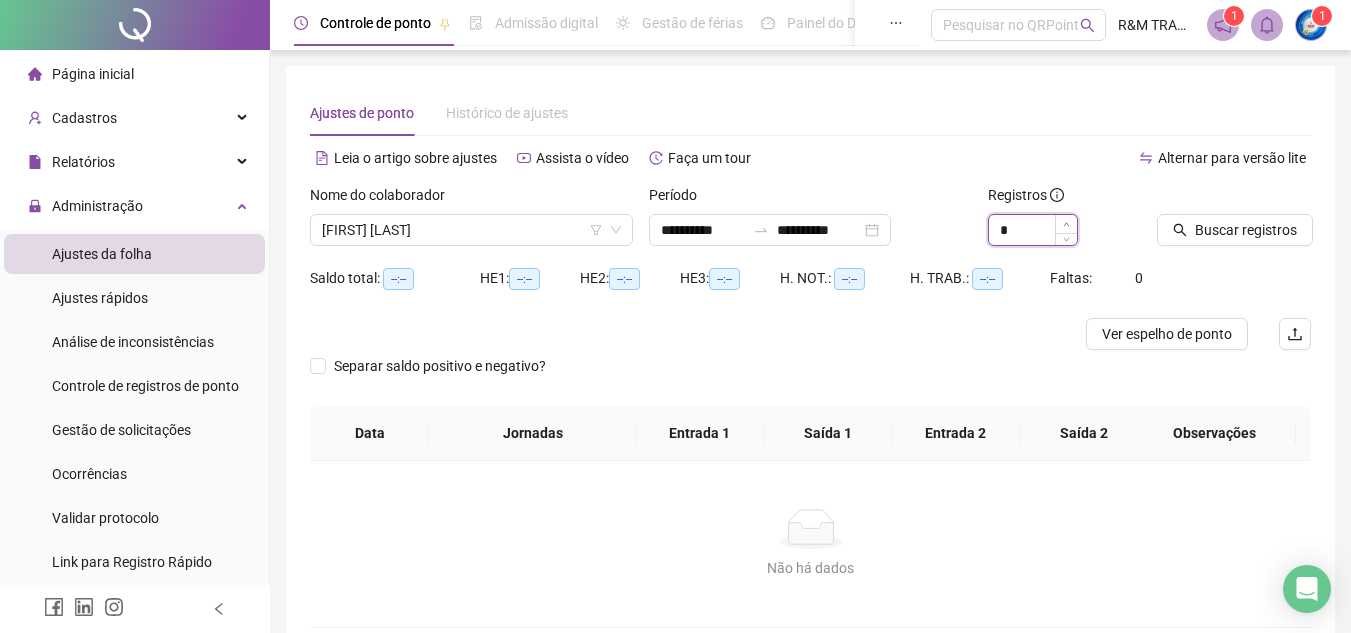 click at bounding box center [1066, 224] 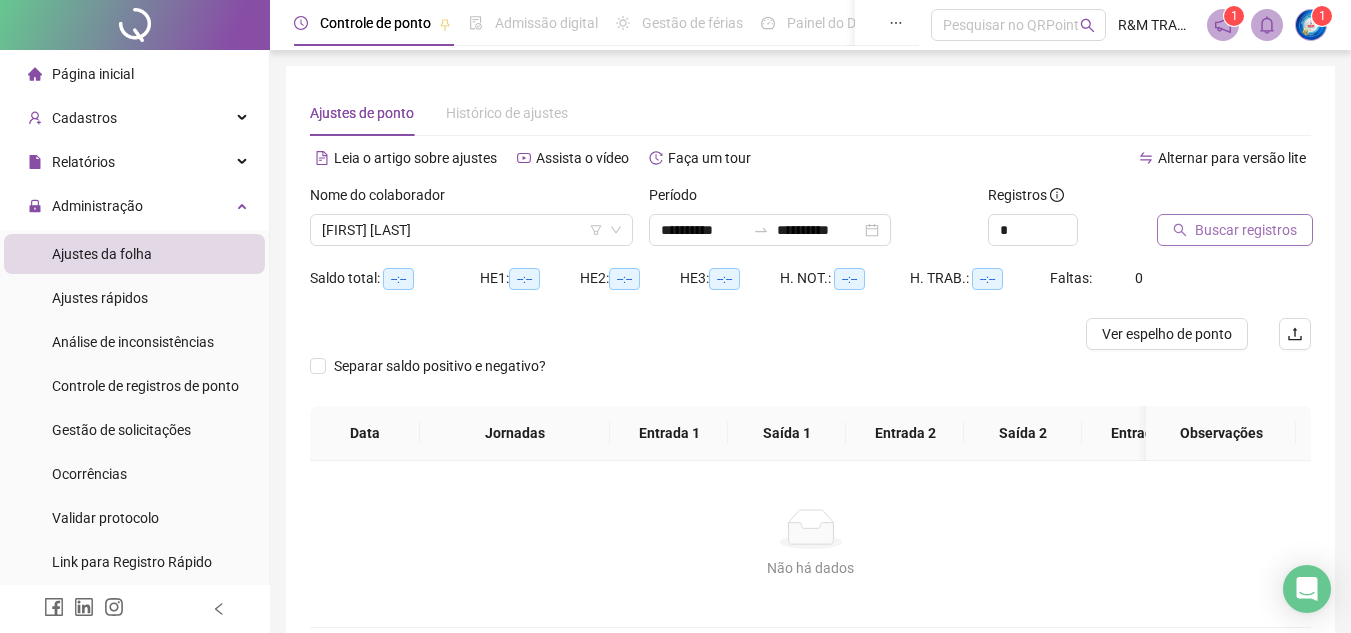 click on "Buscar registros" at bounding box center [1246, 230] 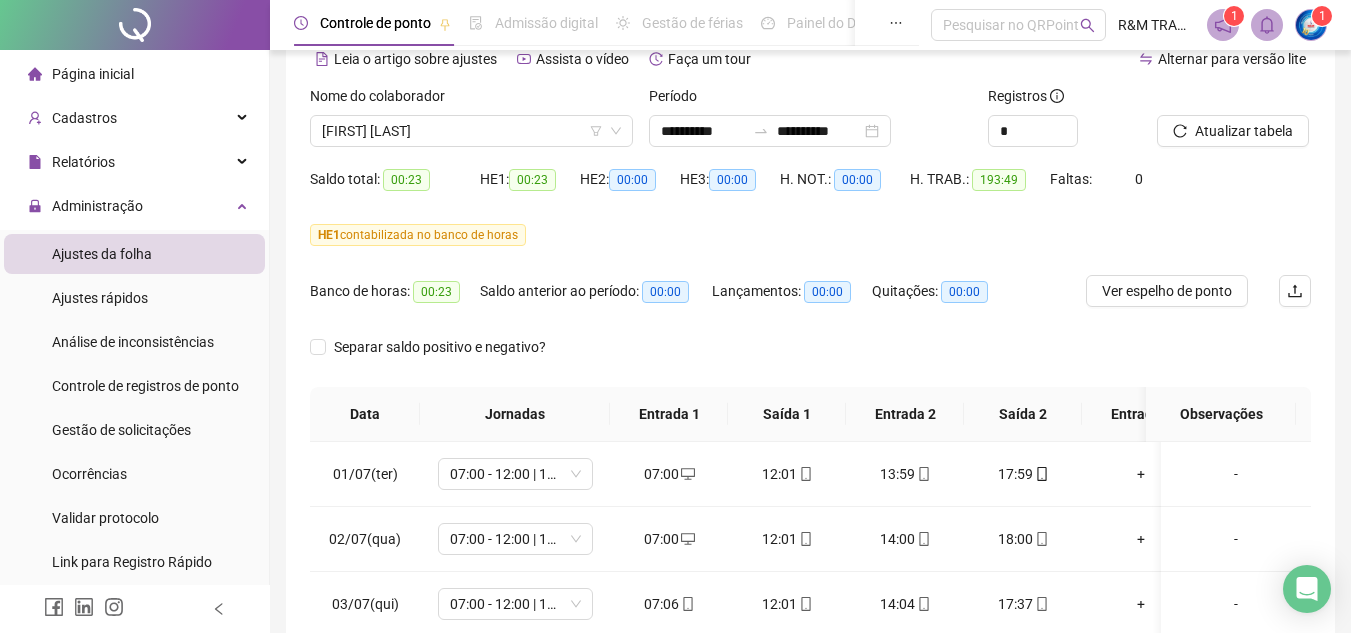 scroll, scrollTop: 445, scrollLeft: 0, axis: vertical 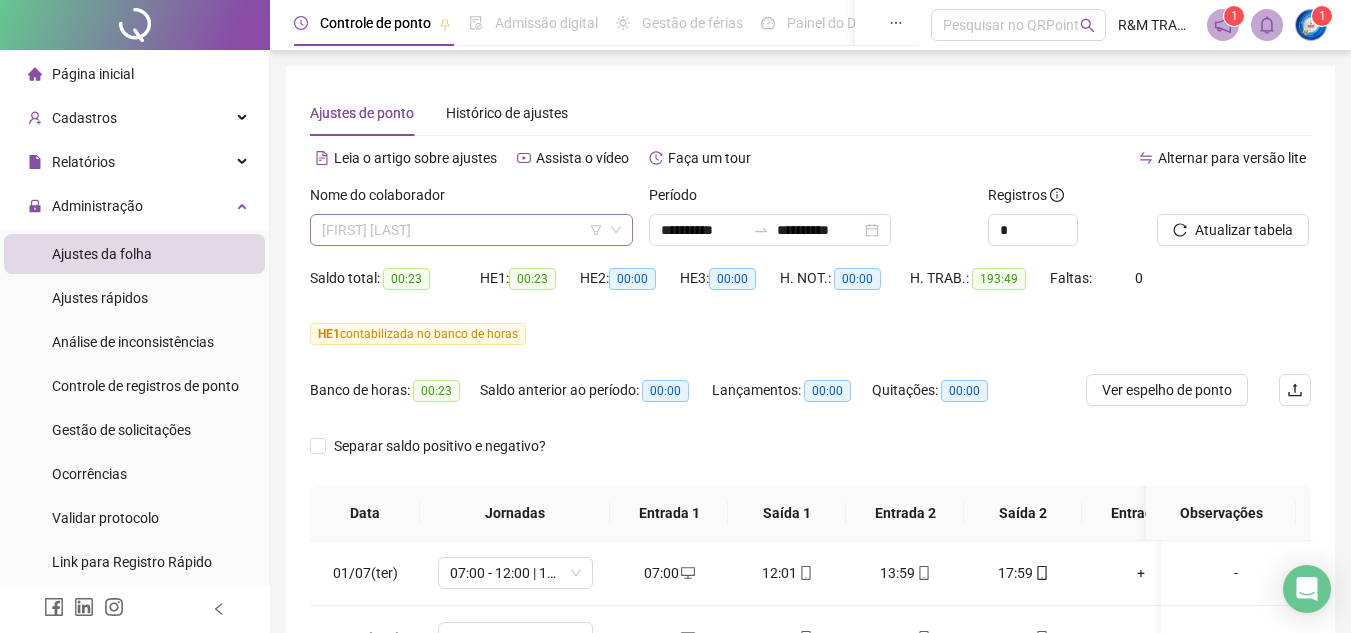 click on "[FIRST] [LAST]" at bounding box center [471, 230] 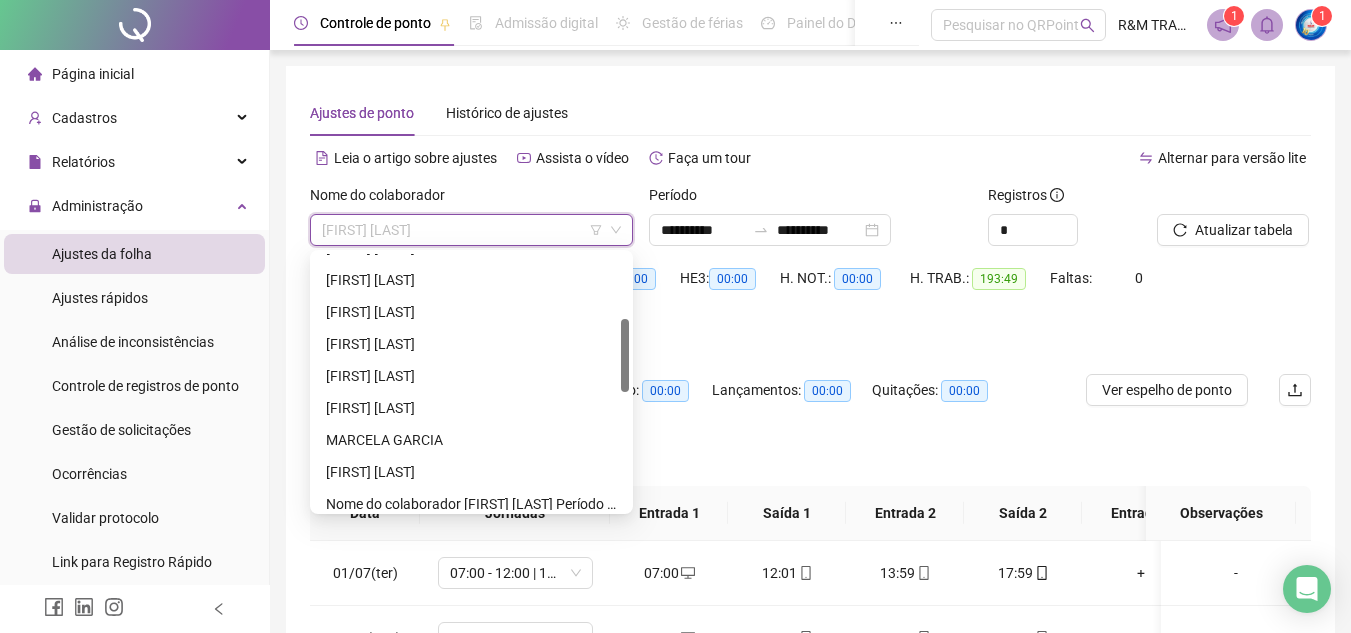 scroll, scrollTop: 229, scrollLeft: 0, axis: vertical 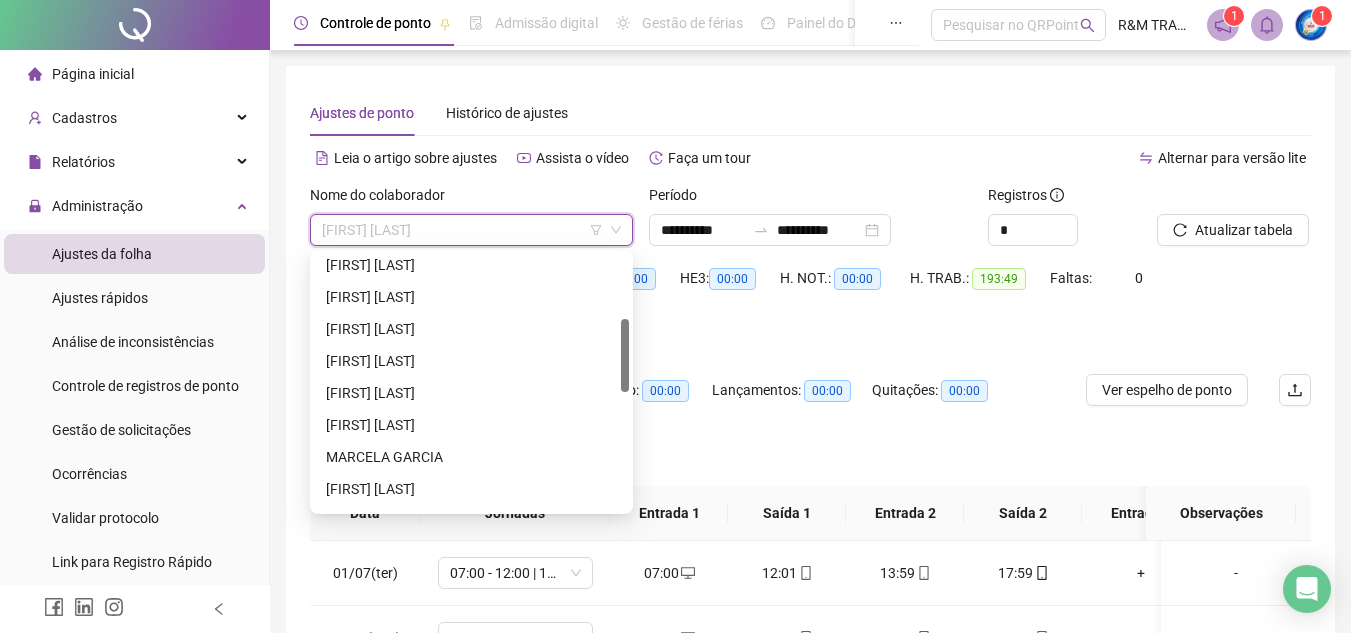 drag, startPoint x: 623, startPoint y: 428, endPoint x: 625, endPoint y: 346, distance: 82.02438 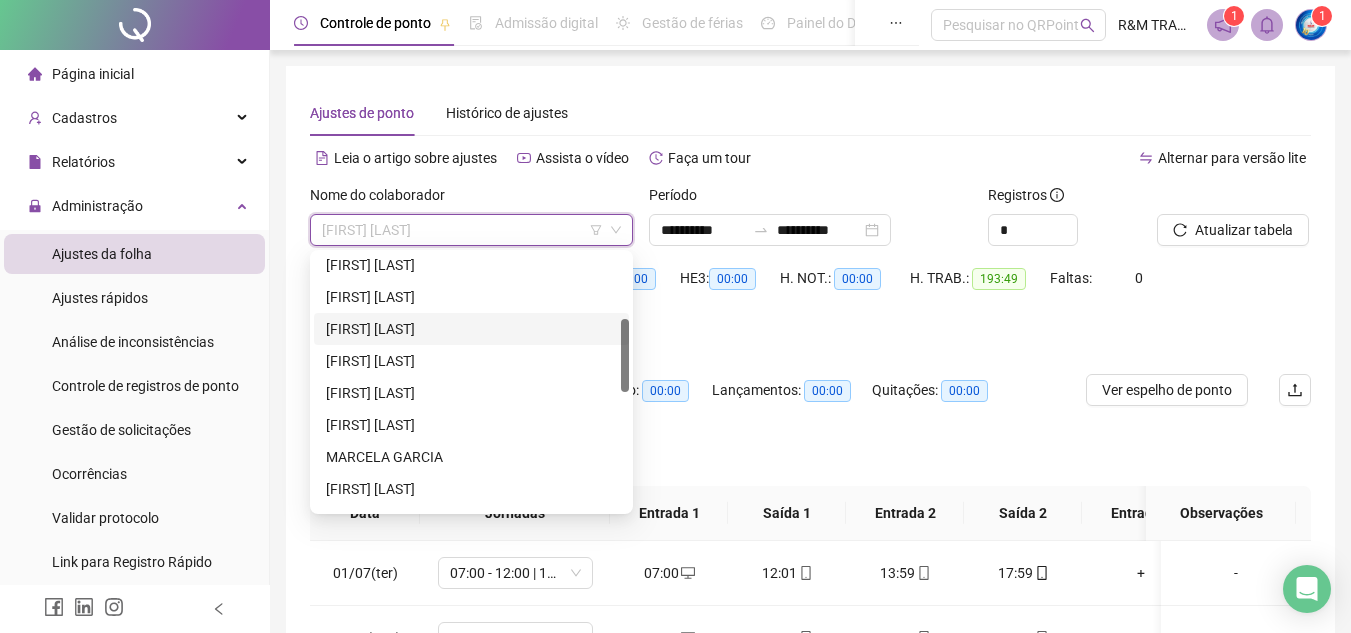 click on "[FIRST] [LAST]" at bounding box center [471, 329] 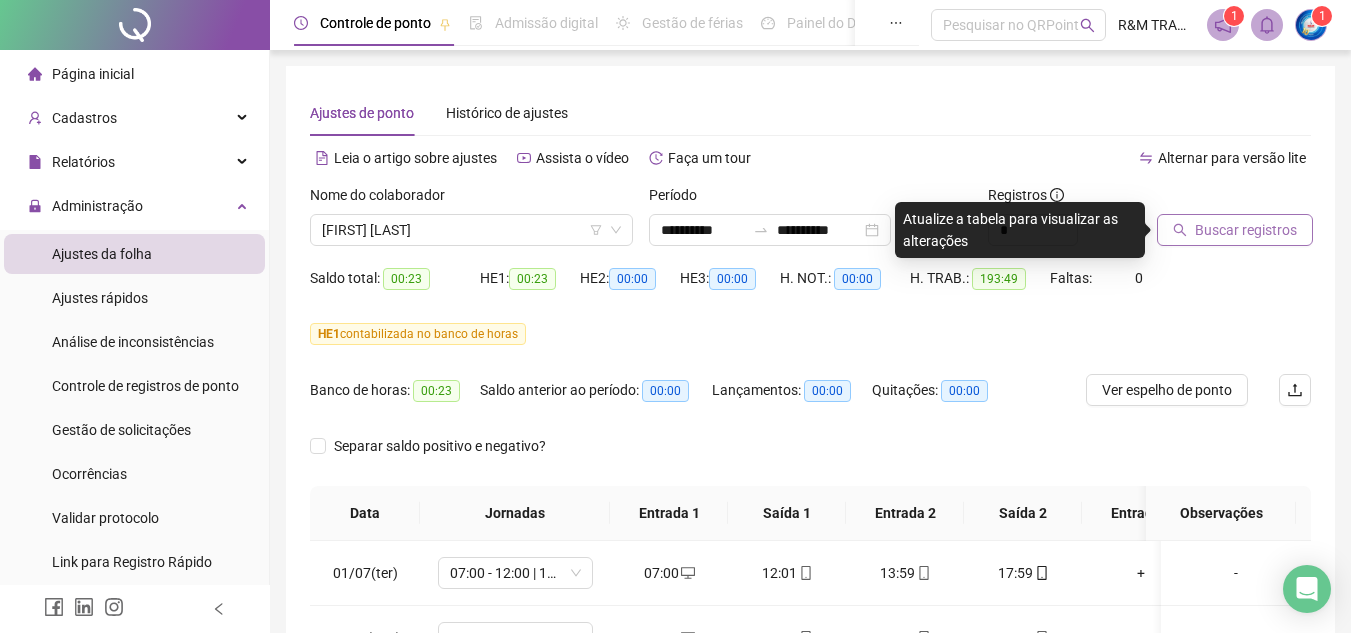 click on "Buscar registros" at bounding box center [1246, 230] 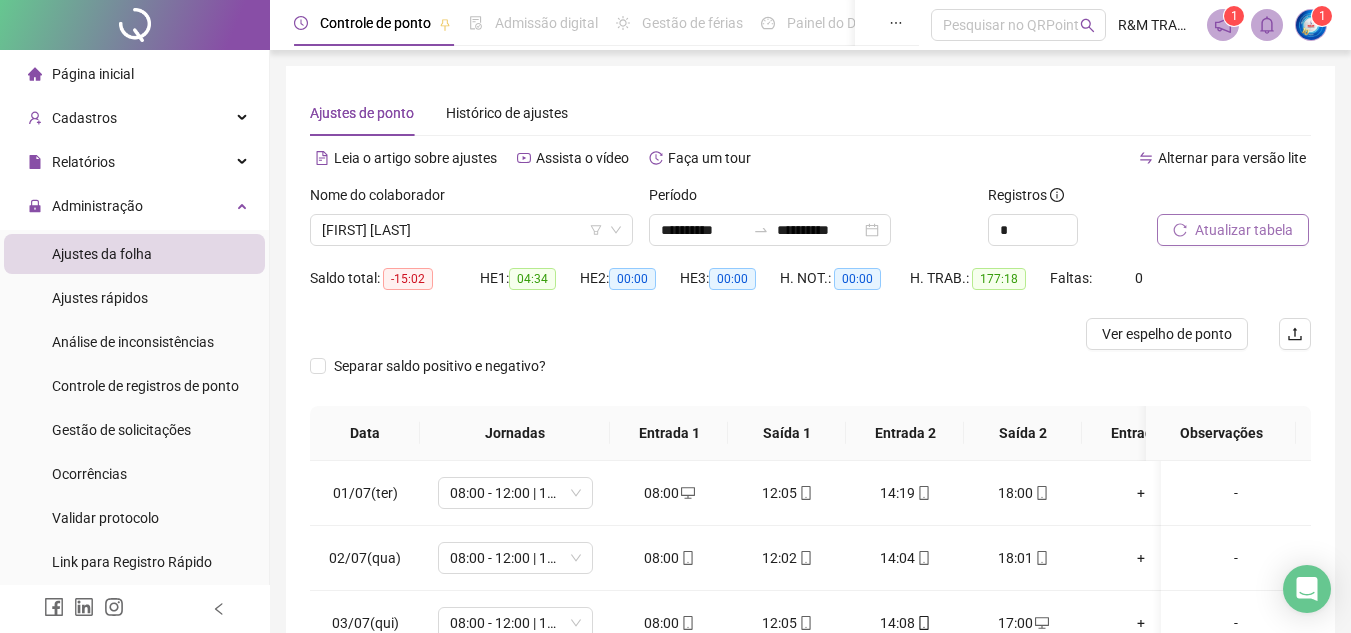 click on "Atualizar tabela" at bounding box center [1244, 230] 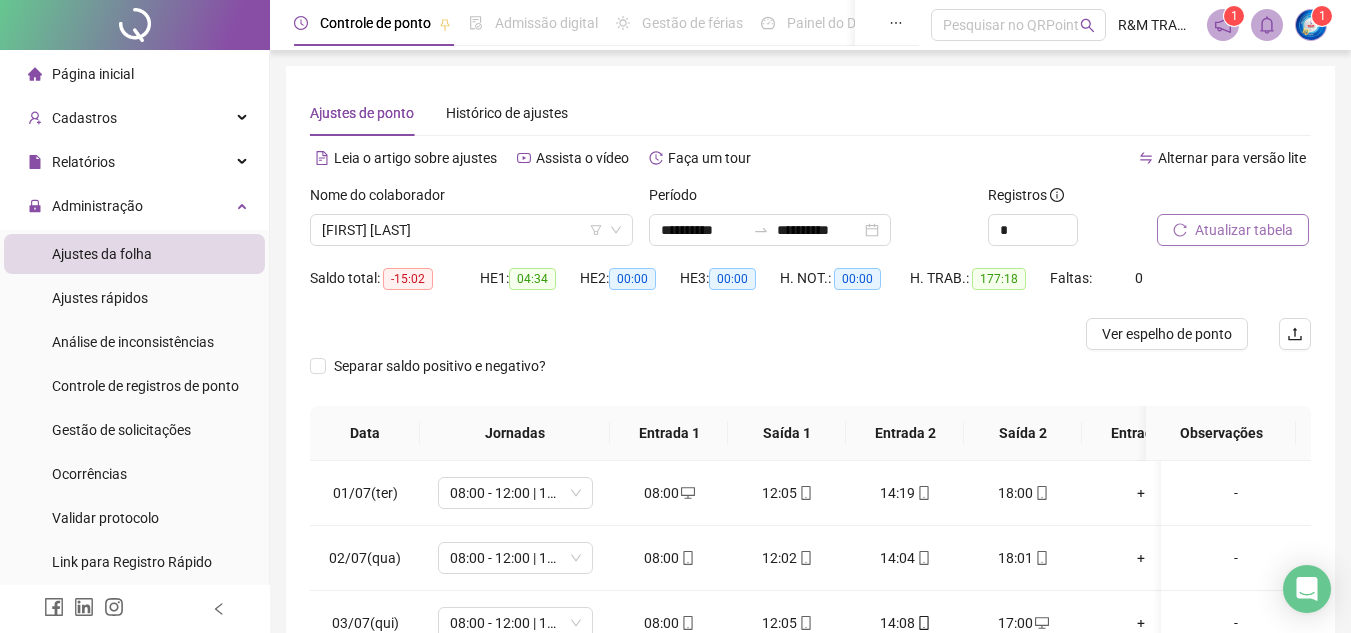 click on "Atualizar tabela" at bounding box center (1244, 230) 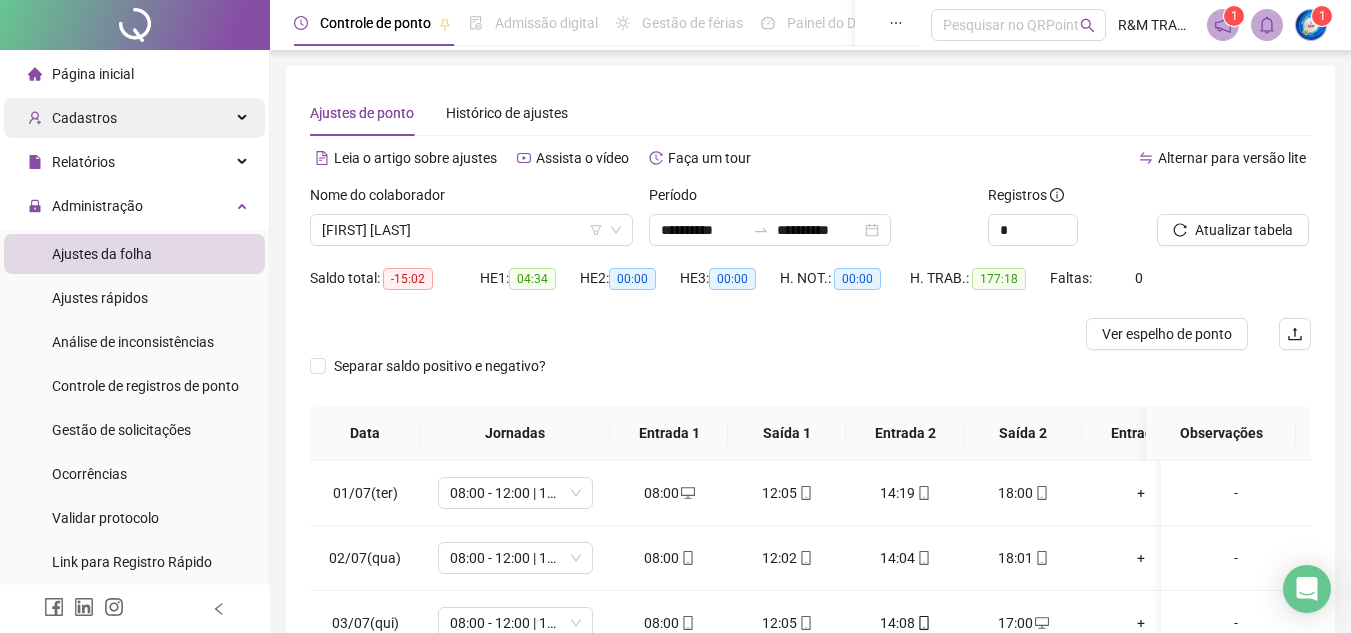 click on "Cadastros" at bounding box center [134, 118] 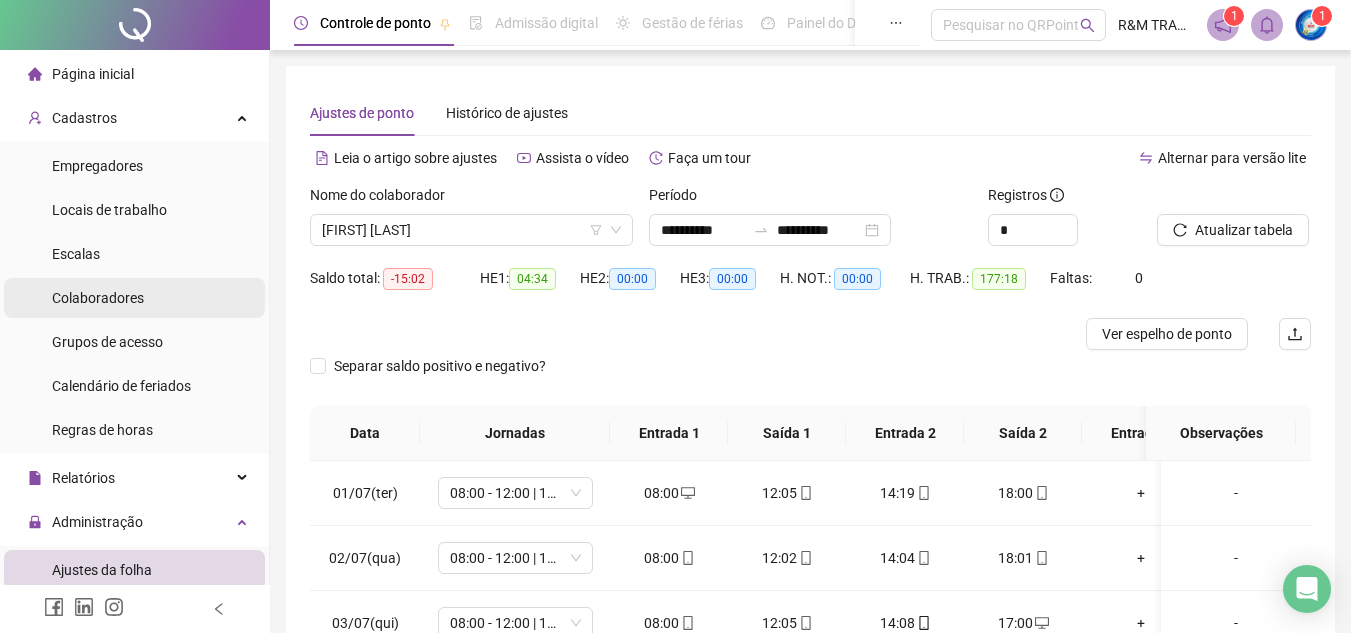 click on "Colaboradores" at bounding box center (98, 298) 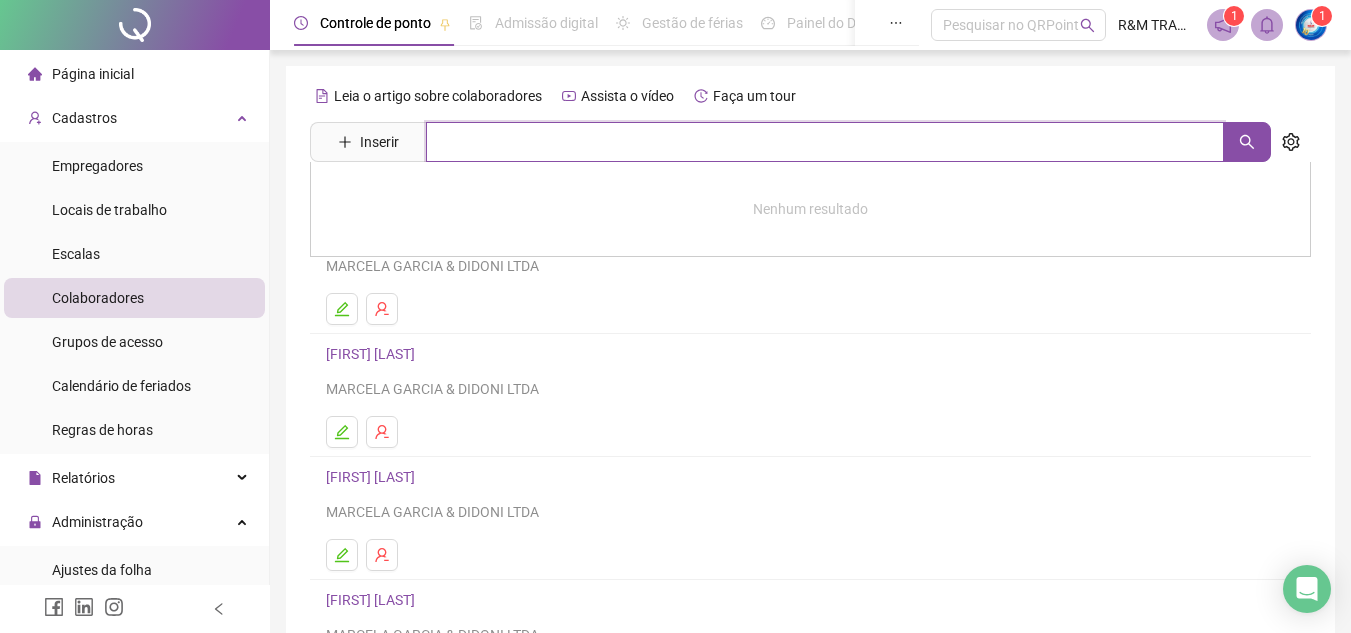 click at bounding box center [825, 142] 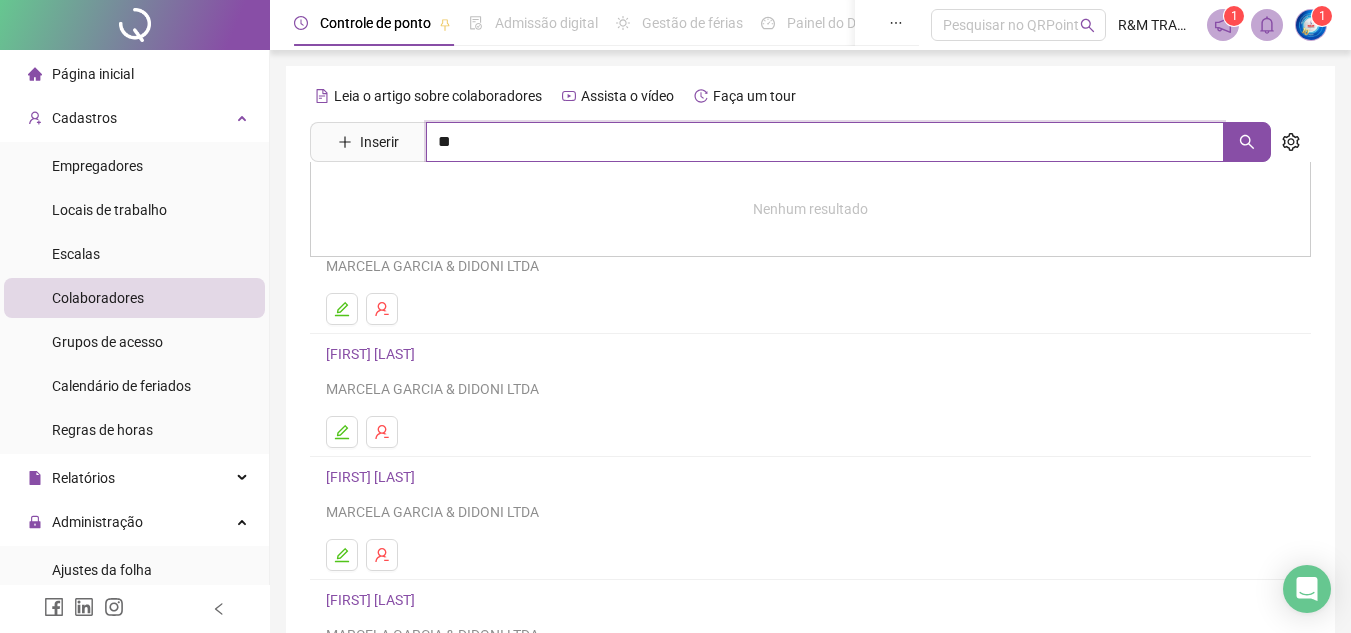type on "**" 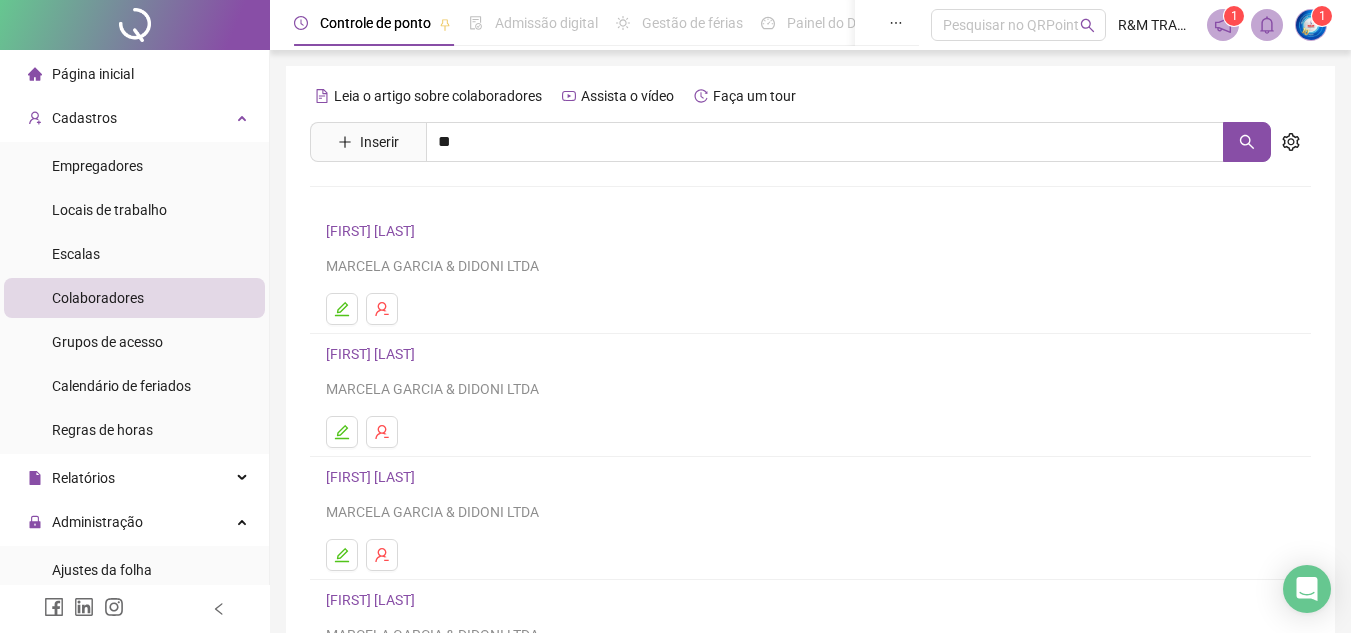 click on "[FIRST] [LAST]" at bounding box center [391, 377] 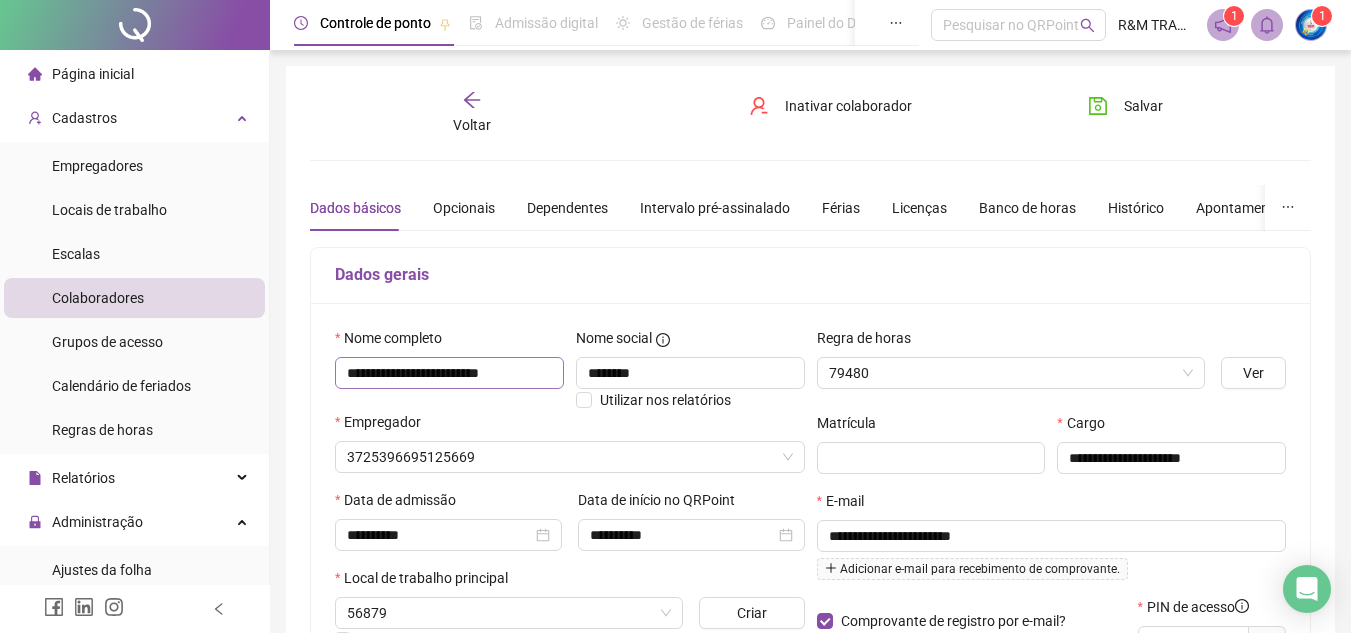 type on "**********" 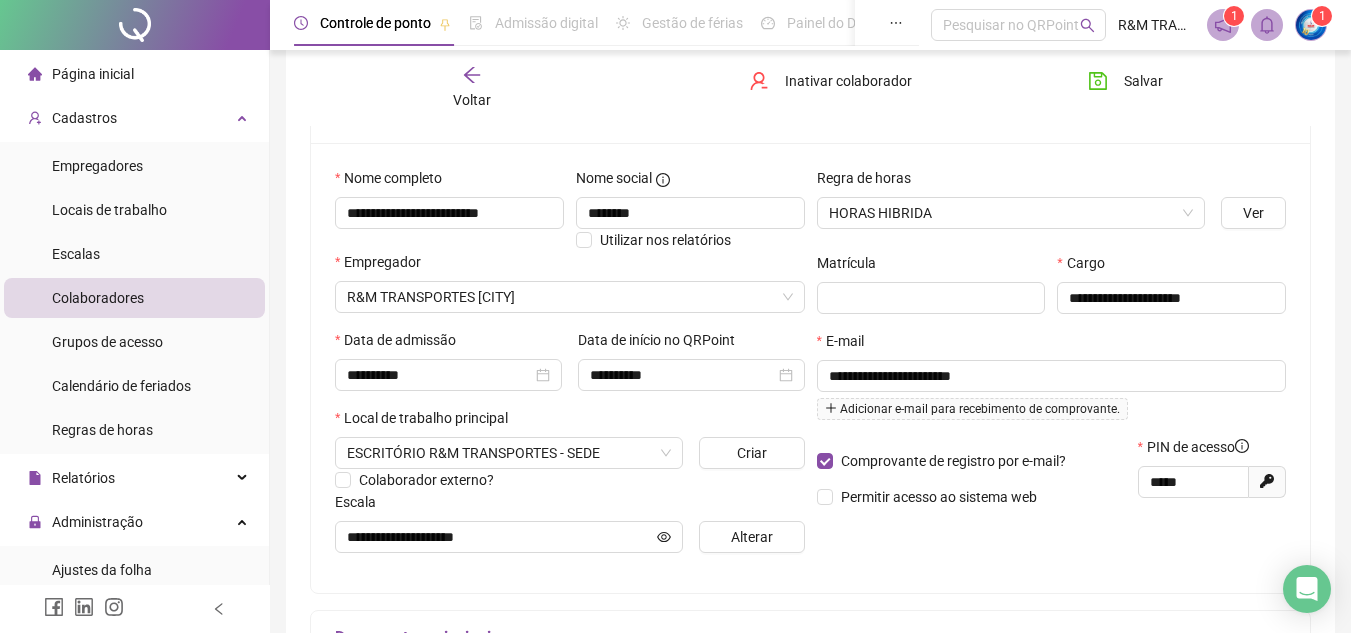 scroll, scrollTop: 0, scrollLeft: 0, axis: both 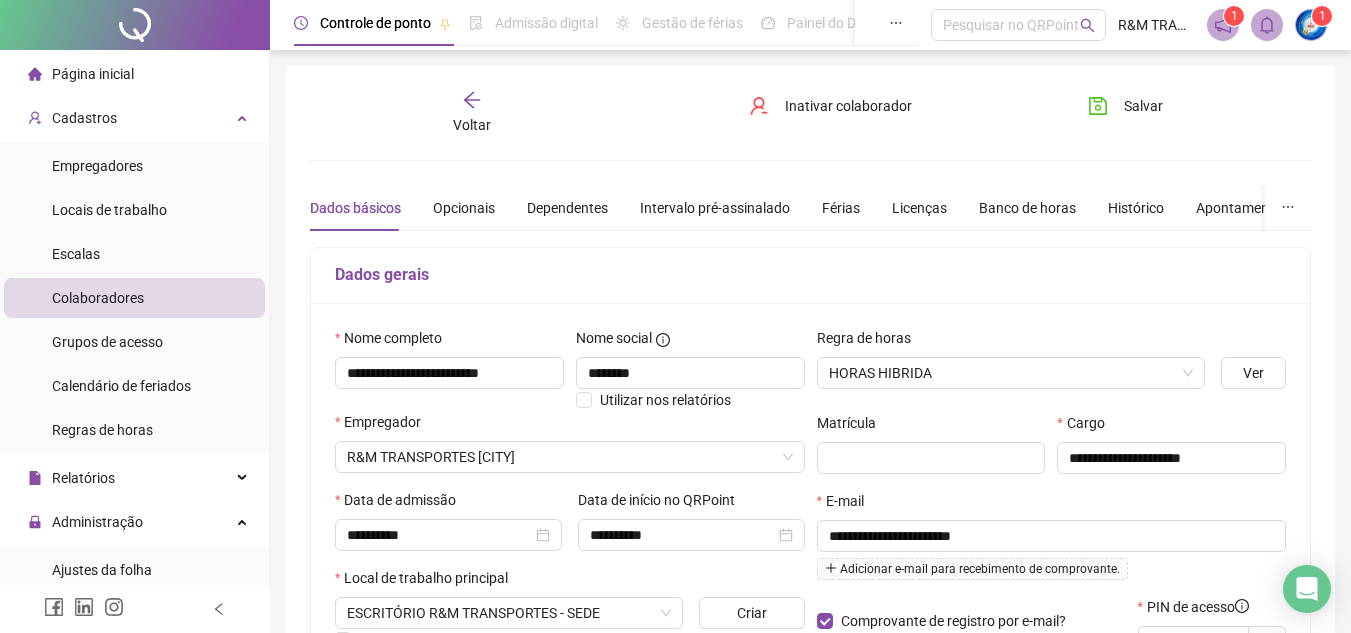 click on "Voltar" at bounding box center [472, 113] 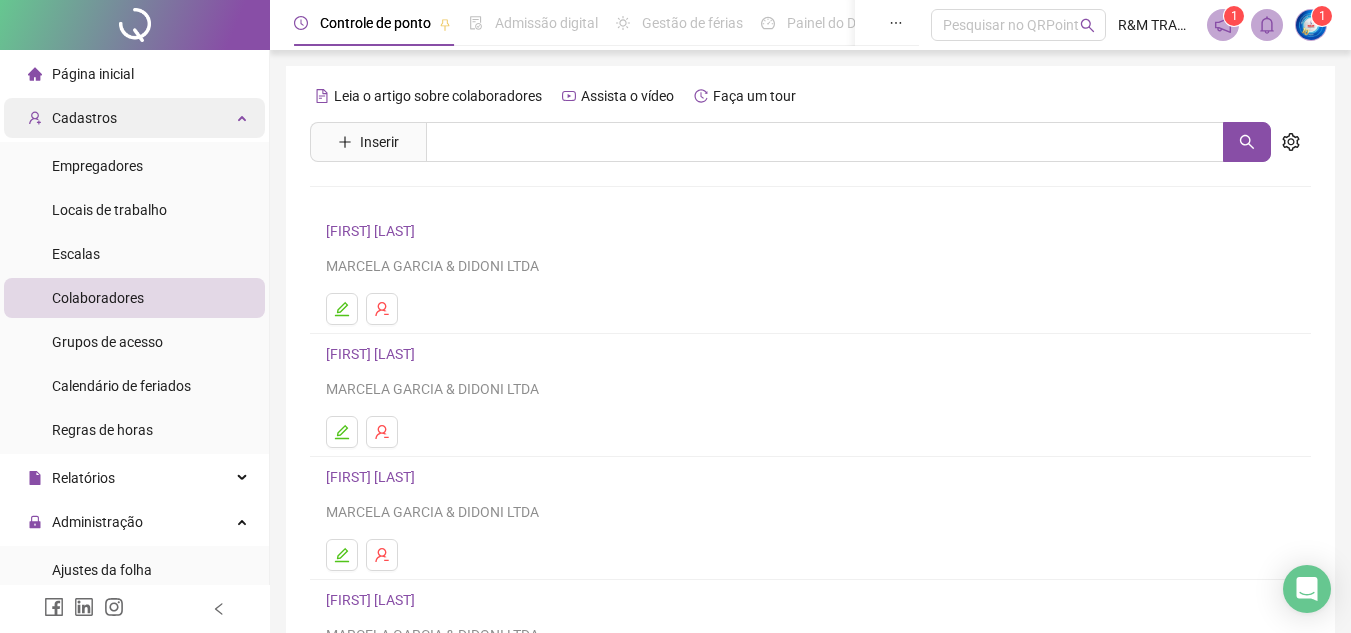 click on "Cadastros" at bounding box center (134, 118) 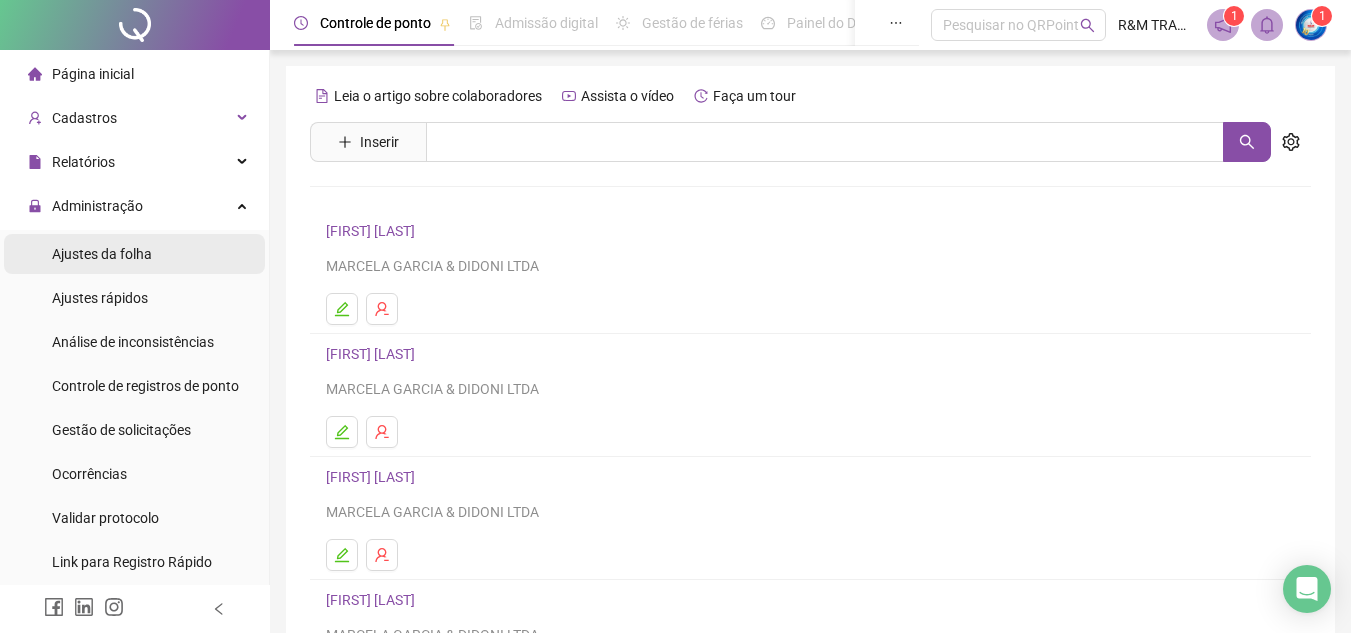 click on "Ajustes da folha" at bounding box center (134, 254) 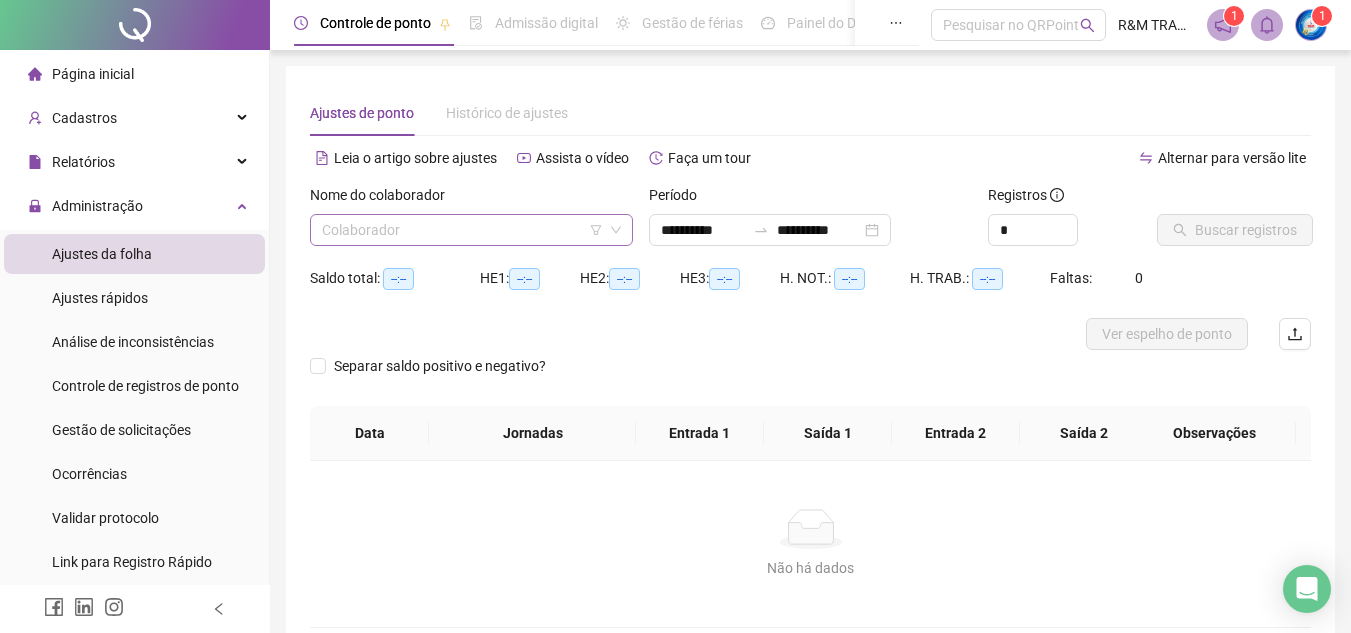 click at bounding box center (462, 230) 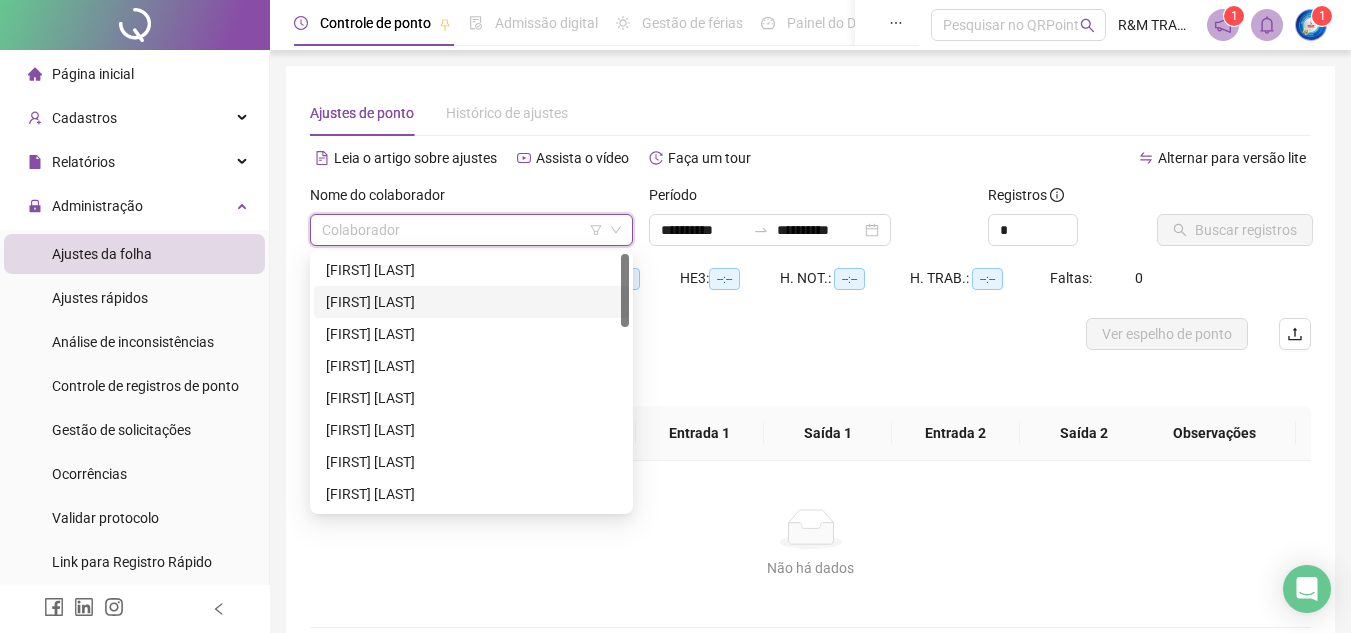 drag, startPoint x: 629, startPoint y: 272, endPoint x: 626, endPoint y: 302, distance: 30.149628 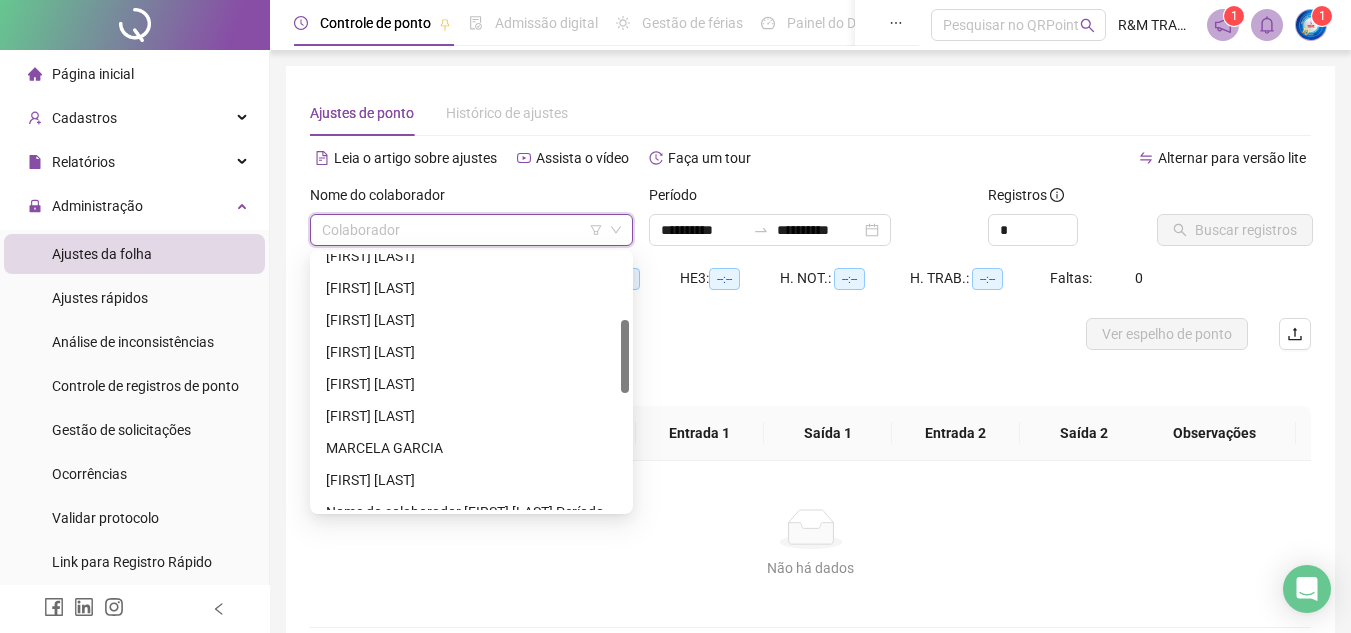 scroll, scrollTop: 203, scrollLeft: 0, axis: vertical 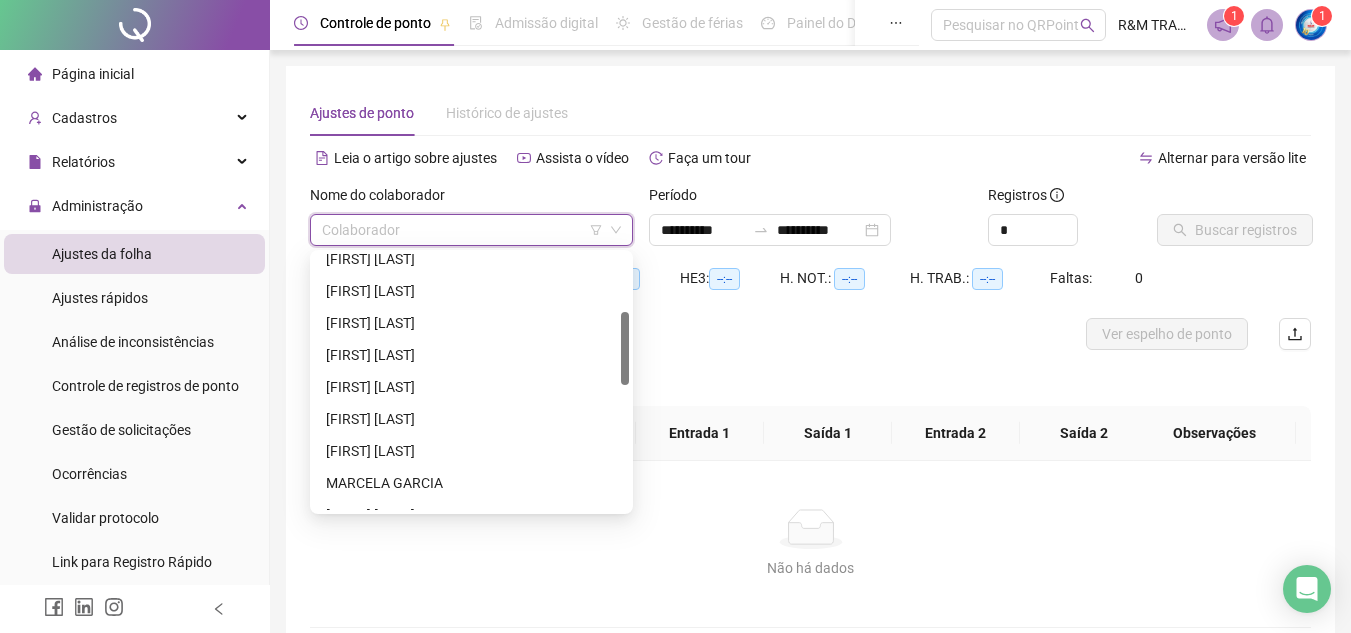drag, startPoint x: 623, startPoint y: 276, endPoint x: 626, endPoint y: 334, distance: 58.077534 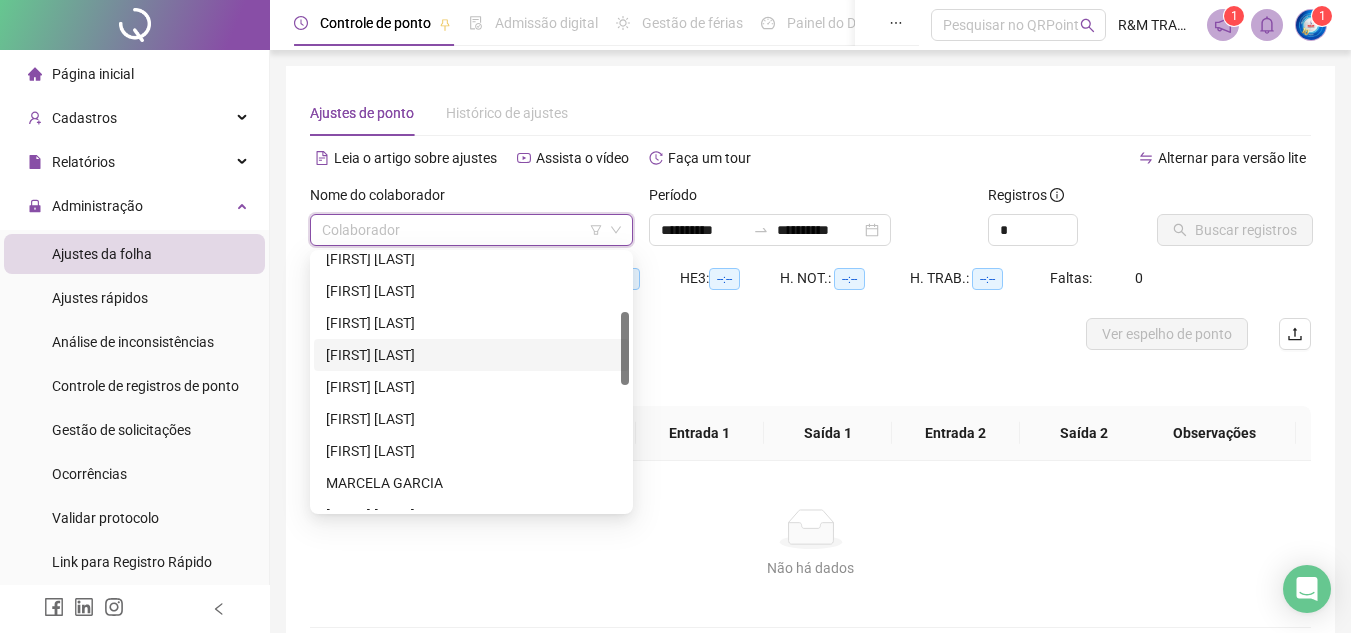 click on "[FIRST] [LAST]" at bounding box center [471, 355] 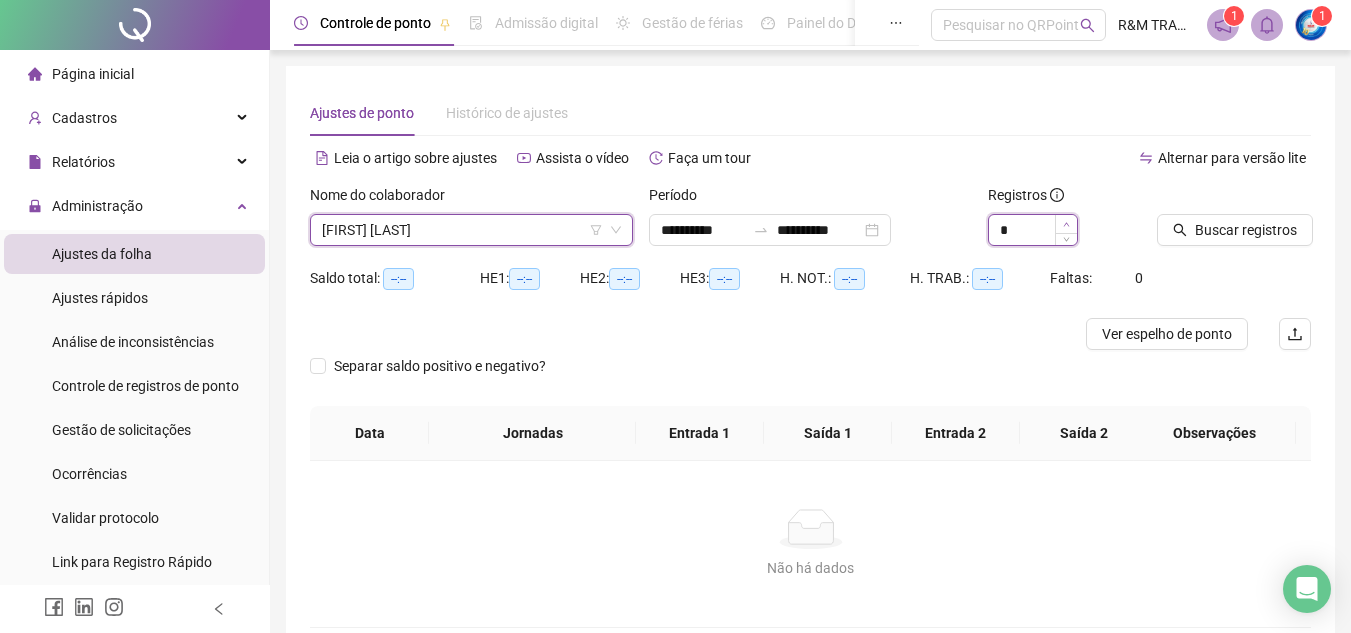 click at bounding box center (1066, 224) 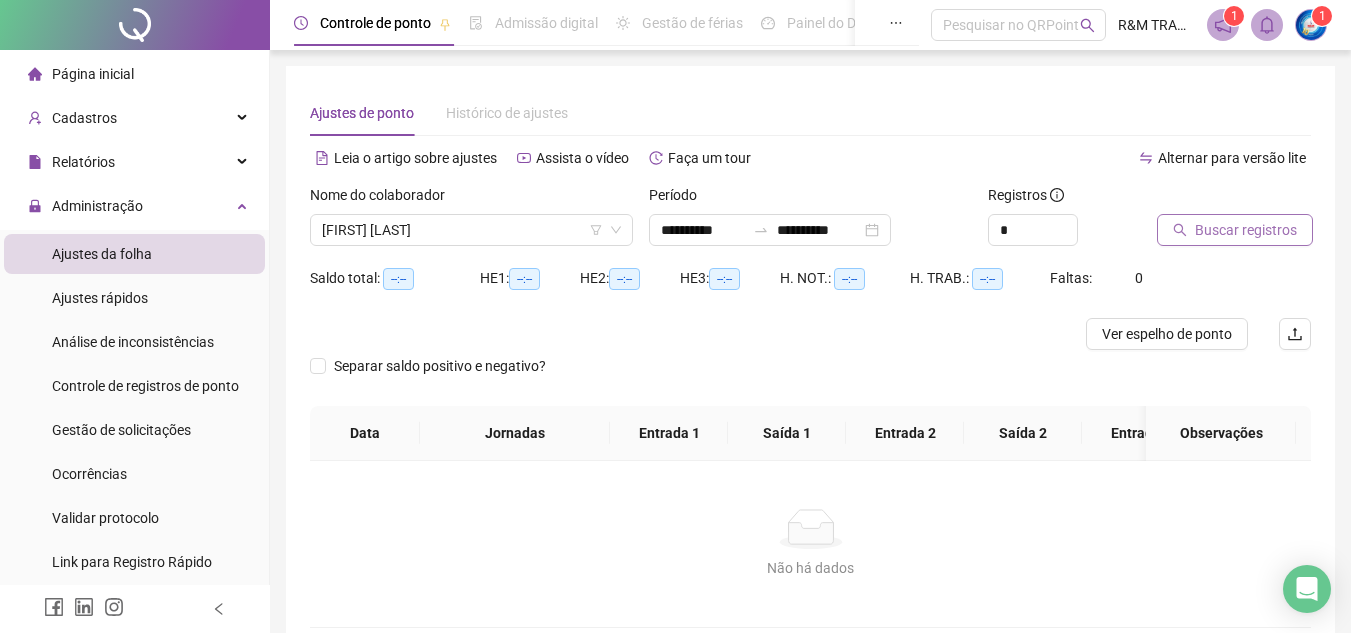 click on "Buscar registros" at bounding box center [1246, 230] 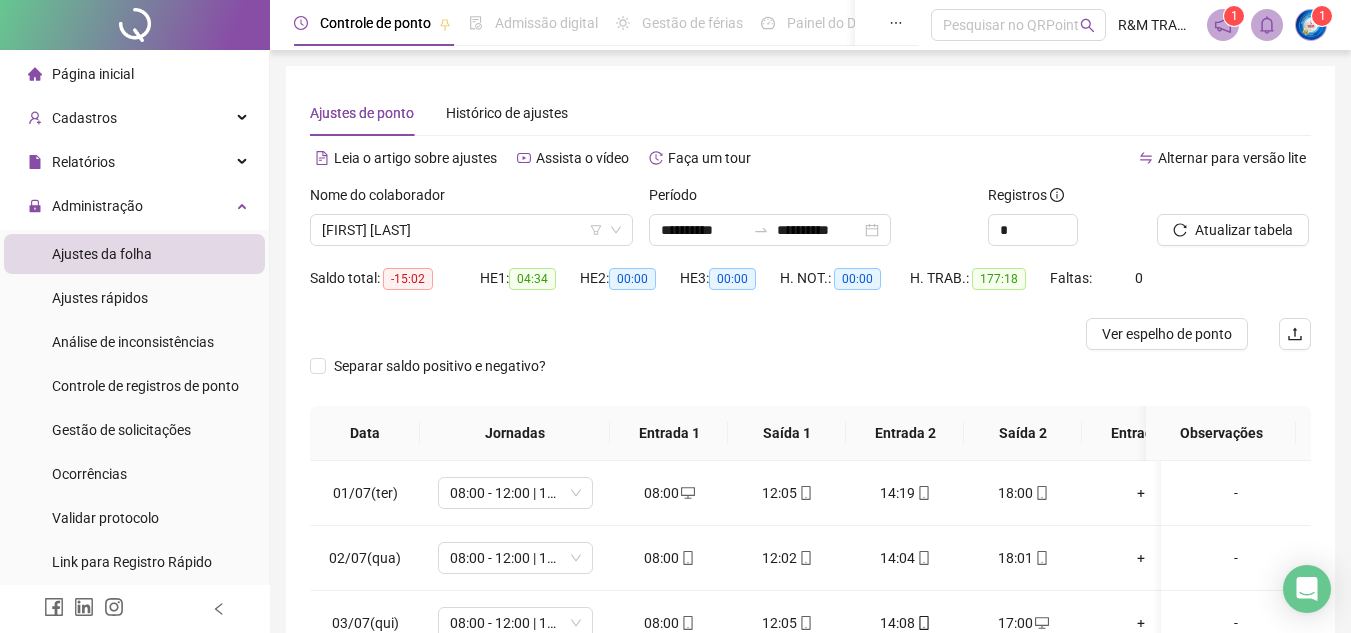 click on "Ver espelho de ponto" at bounding box center [1167, 334] 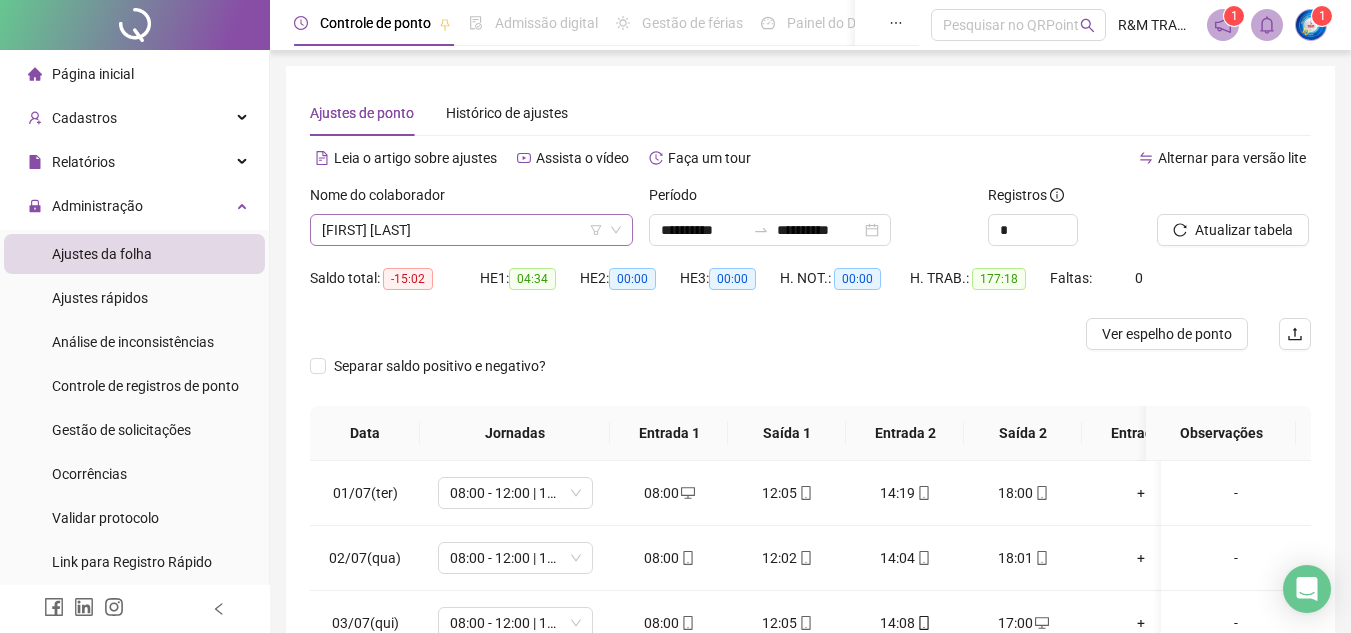 click on "[FIRST] [LAST]" at bounding box center [471, 230] 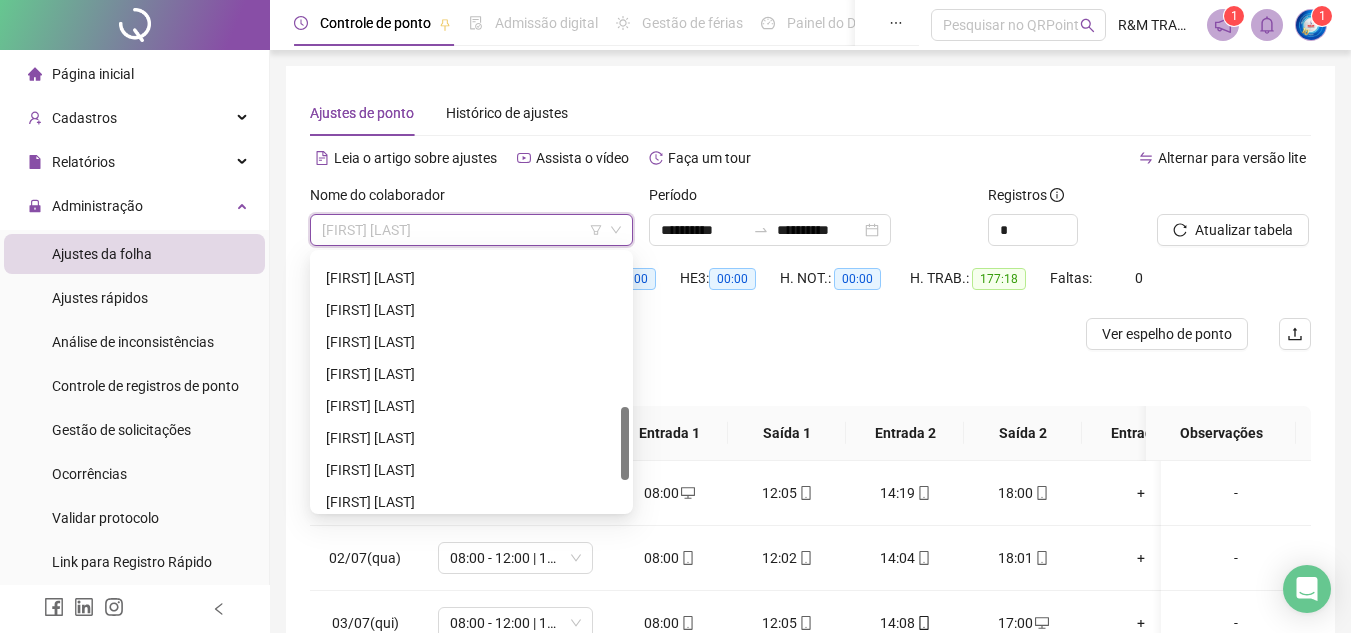 scroll, scrollTop: 550, scrollLeft: 0, axis: vertical 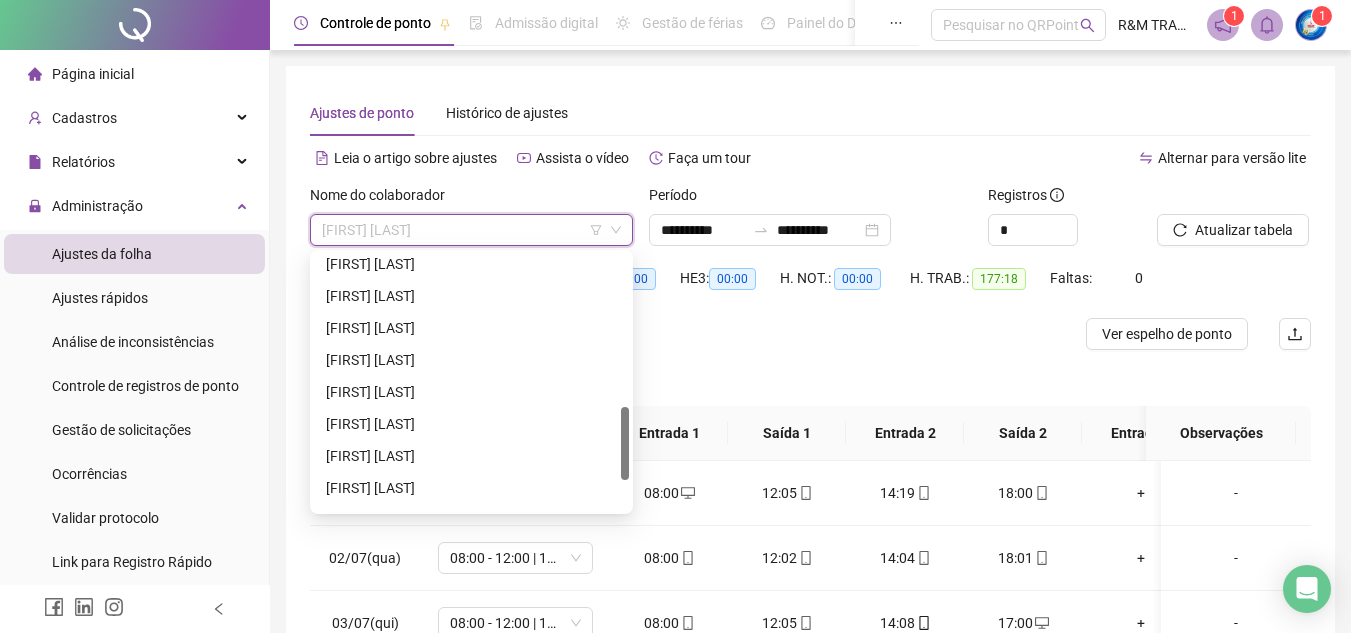 drag, startPoint x: 629, startPoint y: 341, endPoint x: 633, endPoint y: 428, distance: 87.0919 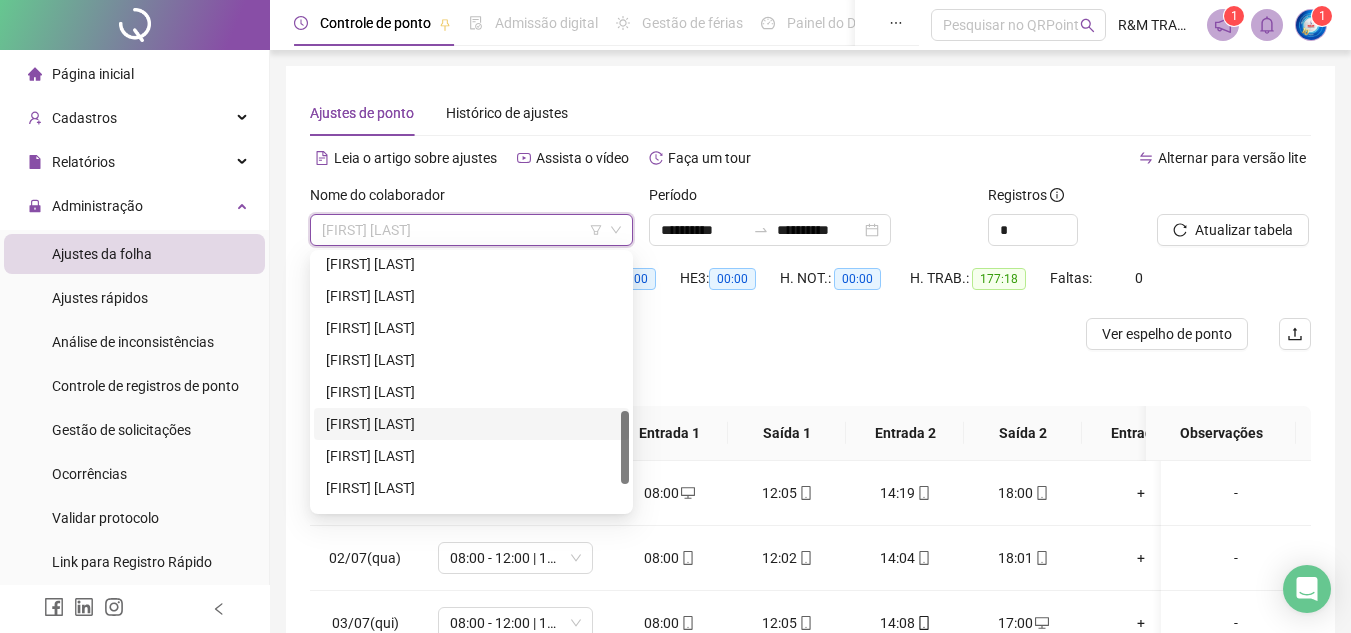 click on "[FIRST] [LAST]" at bounding box center (471, 424) 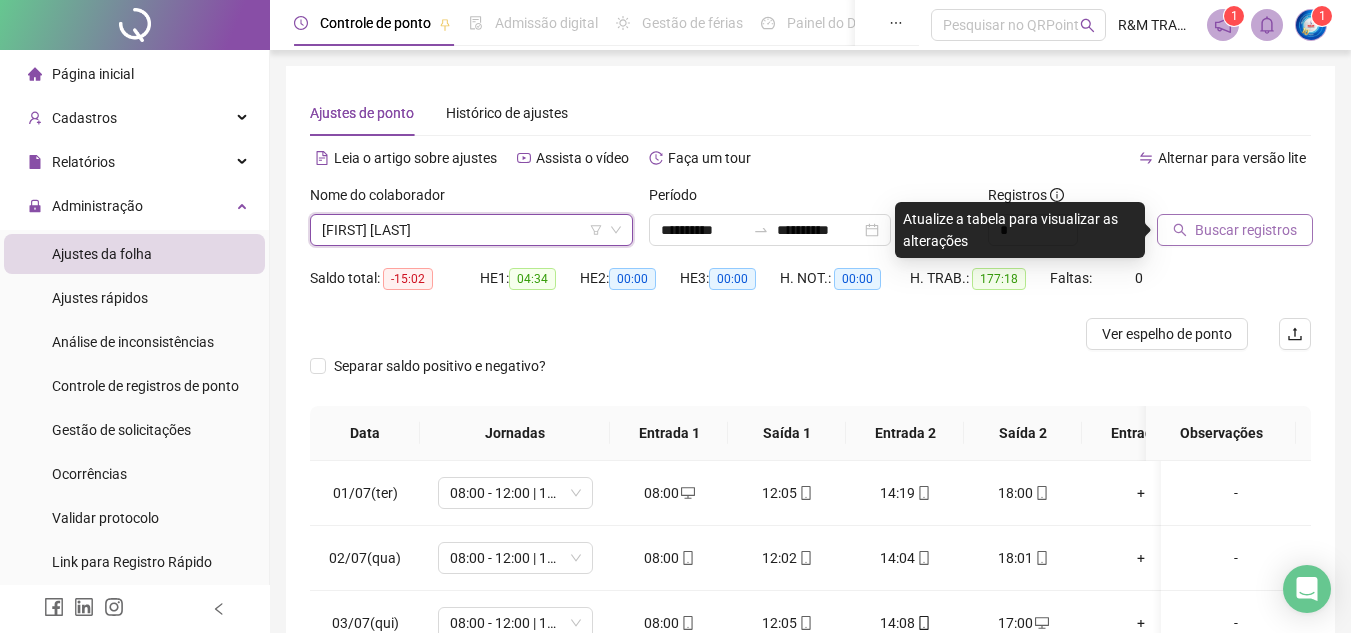 click on "Buscar registros" at bounding box center (1246, 230) 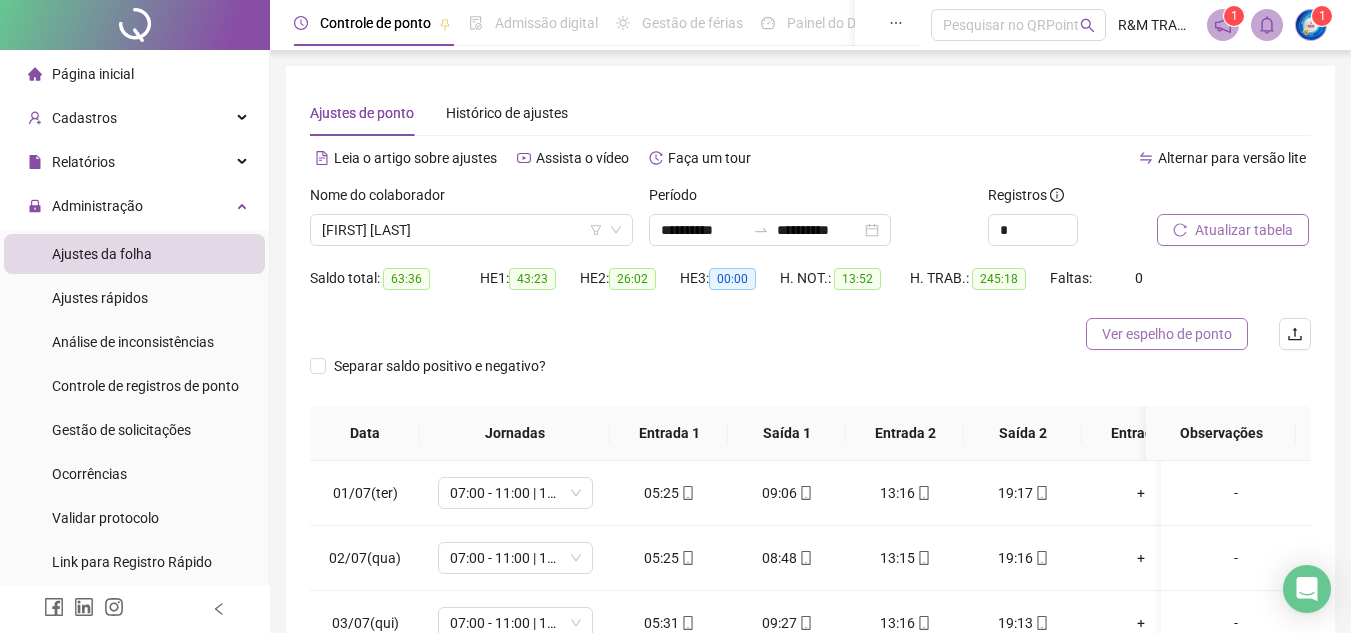 click on "Ver espelho de ponto" at bounding box center (1167, 334) 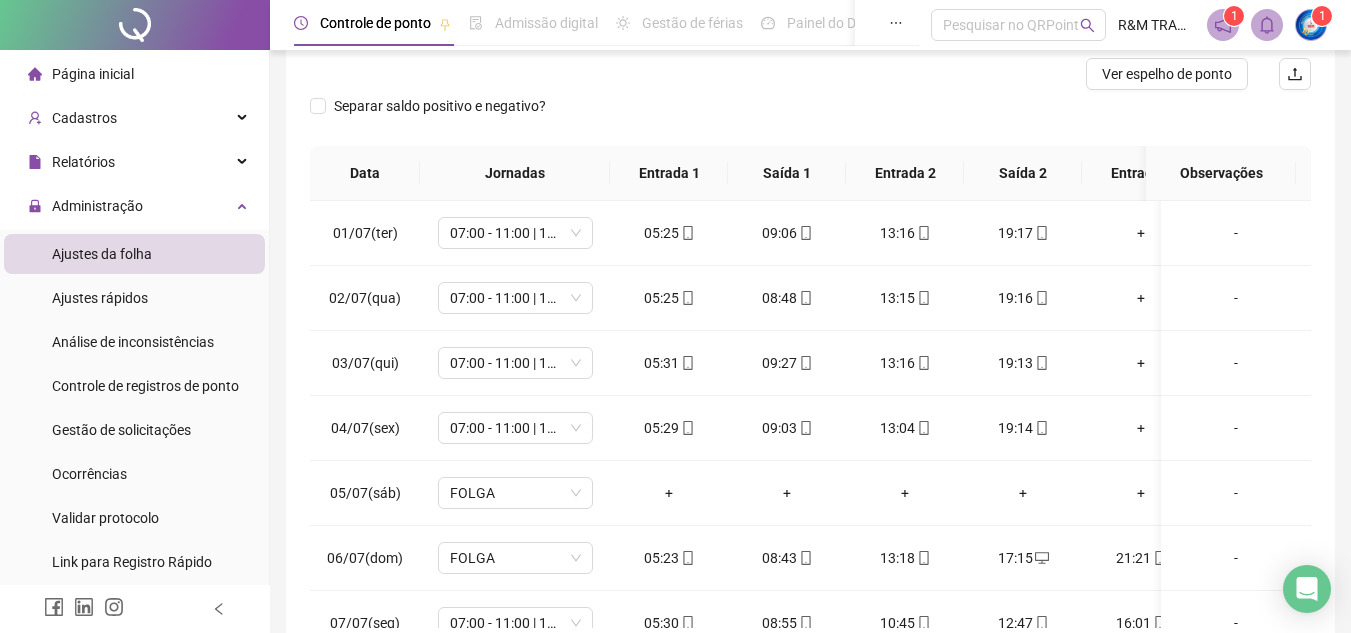 scroll, scrollTop: 291, scrollLeft: 0, axis: vertical 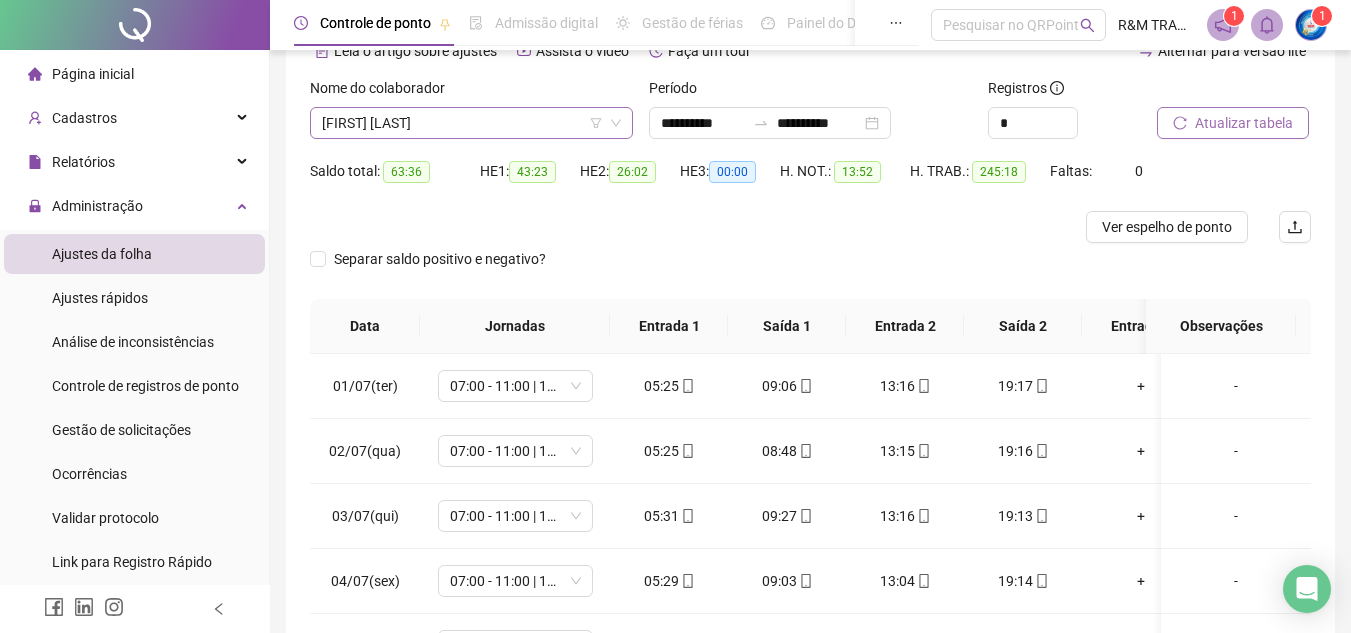 click on "[FIRST] [LAST]" at bounding box center (471, 123) 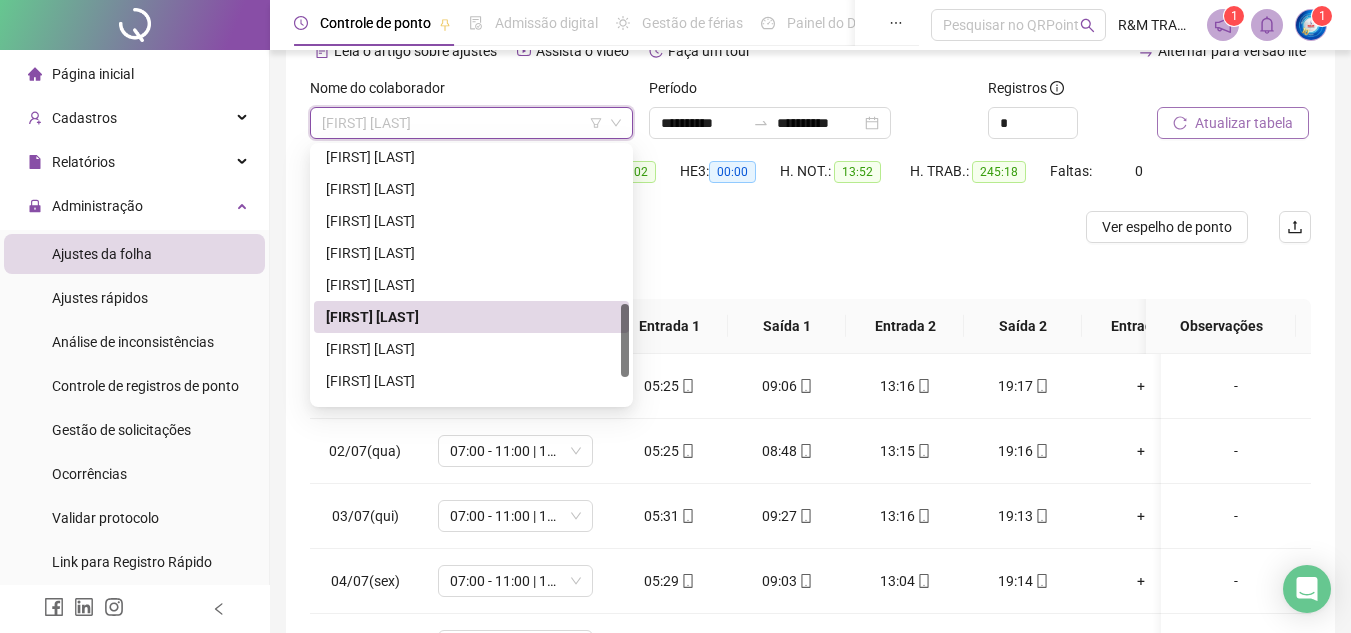 drag, startPoint x: 632, startPoint y: 320, endPoint x: 611, endPoint y: 371, distance: 55.154327 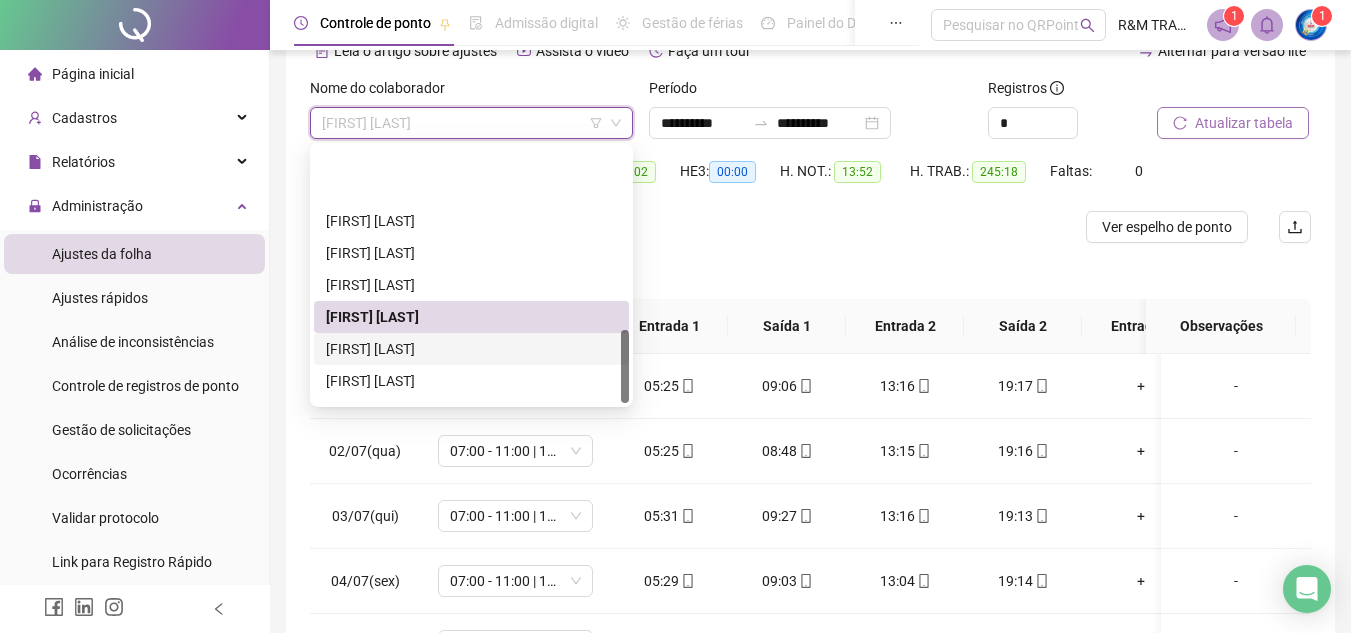 scroll, scrollTop: 640, scrollLeft: 0, axis: vertical 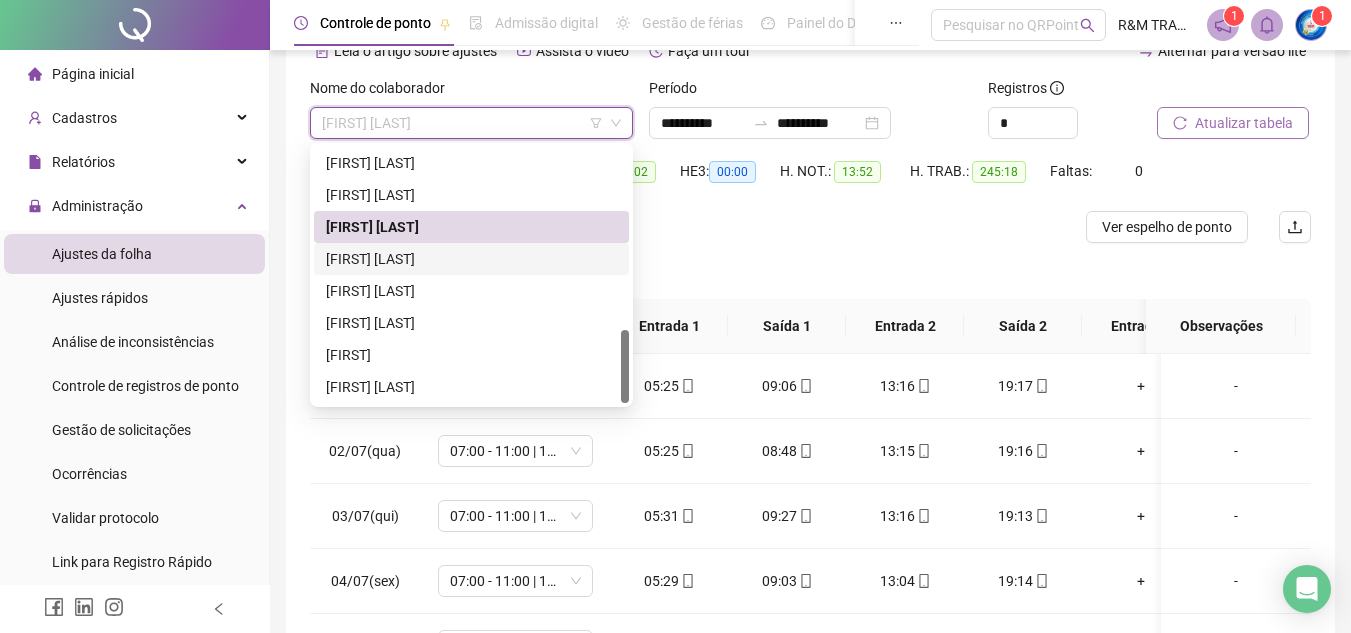 drag, startPoint x: 622, startPoint y: 318, endPoint x: 544, endPoint y: 408, distance: 119.096596 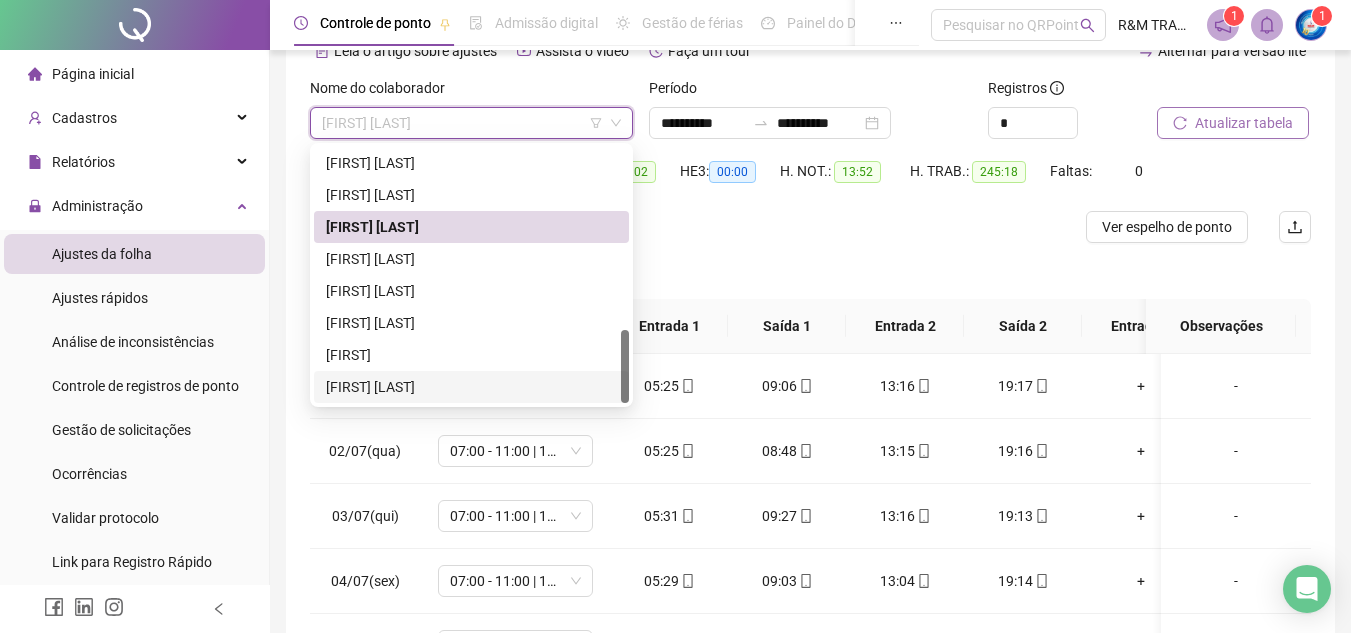 drag, startPoint x: 390, startPoint y: 390, endPoint x: 1129, endPoint y: 234, distance: 755.286 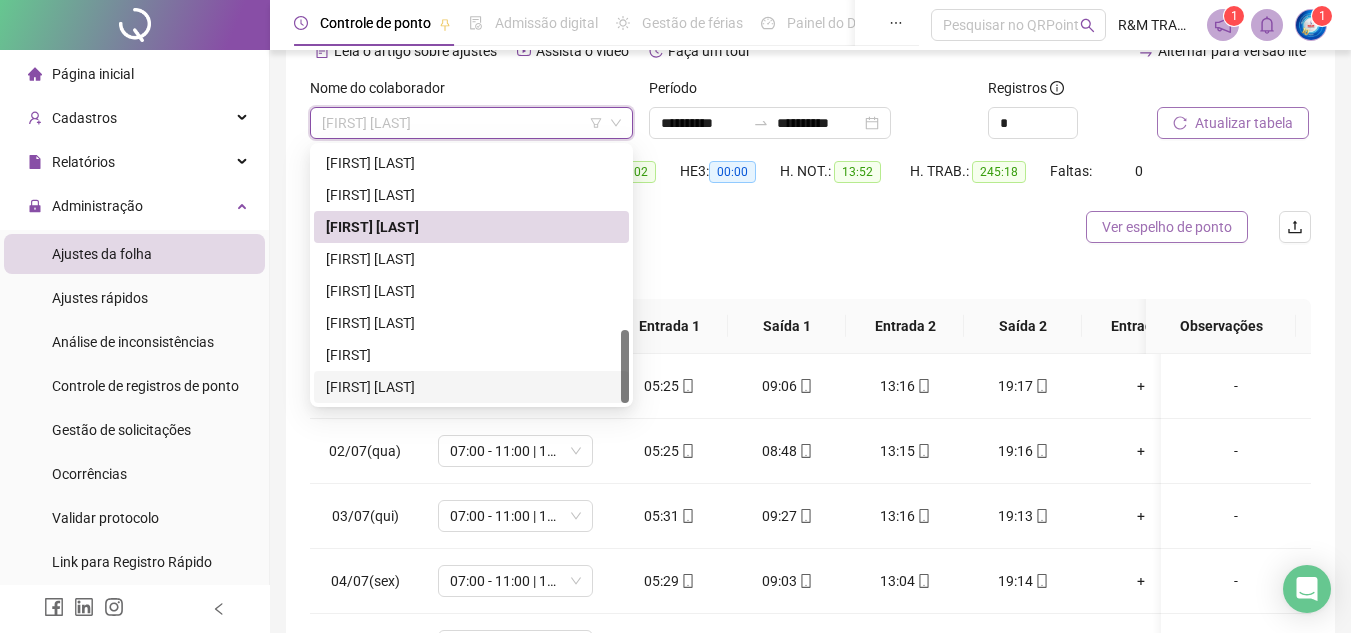 click on "[FIRST] [LAST]" at bounding box center (471, 387) 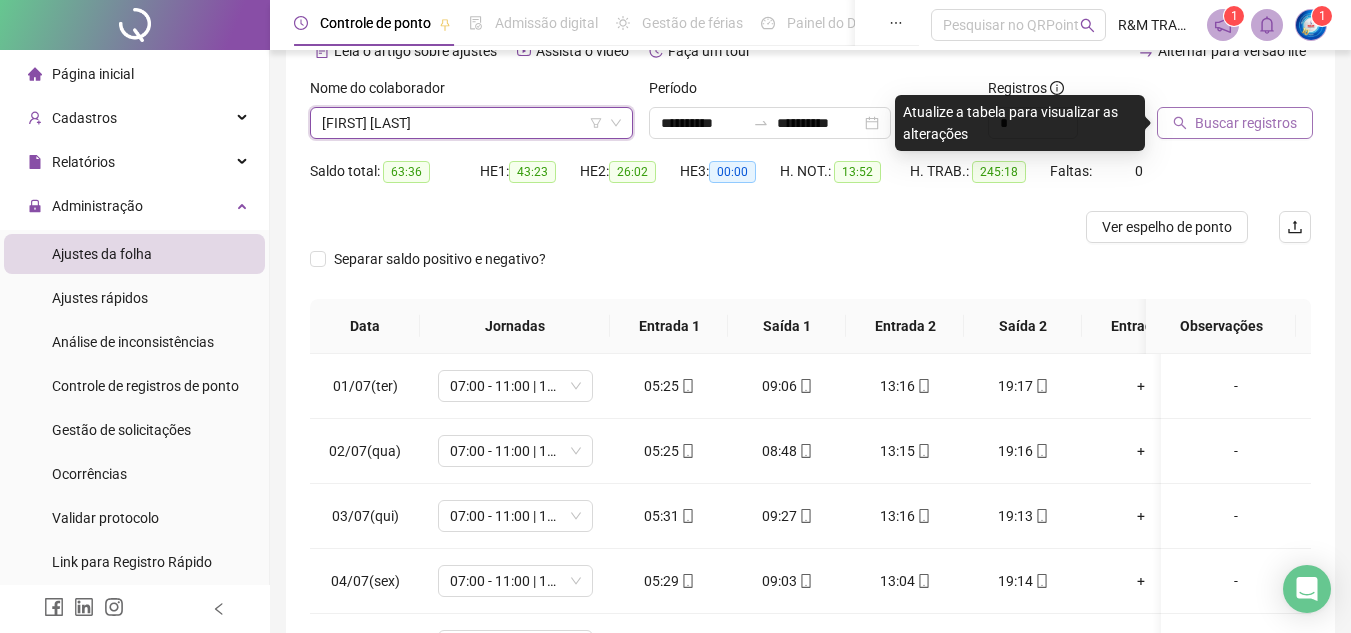 click on "Separar saldo positivo e negativo?" at bounding box center [810, 271] 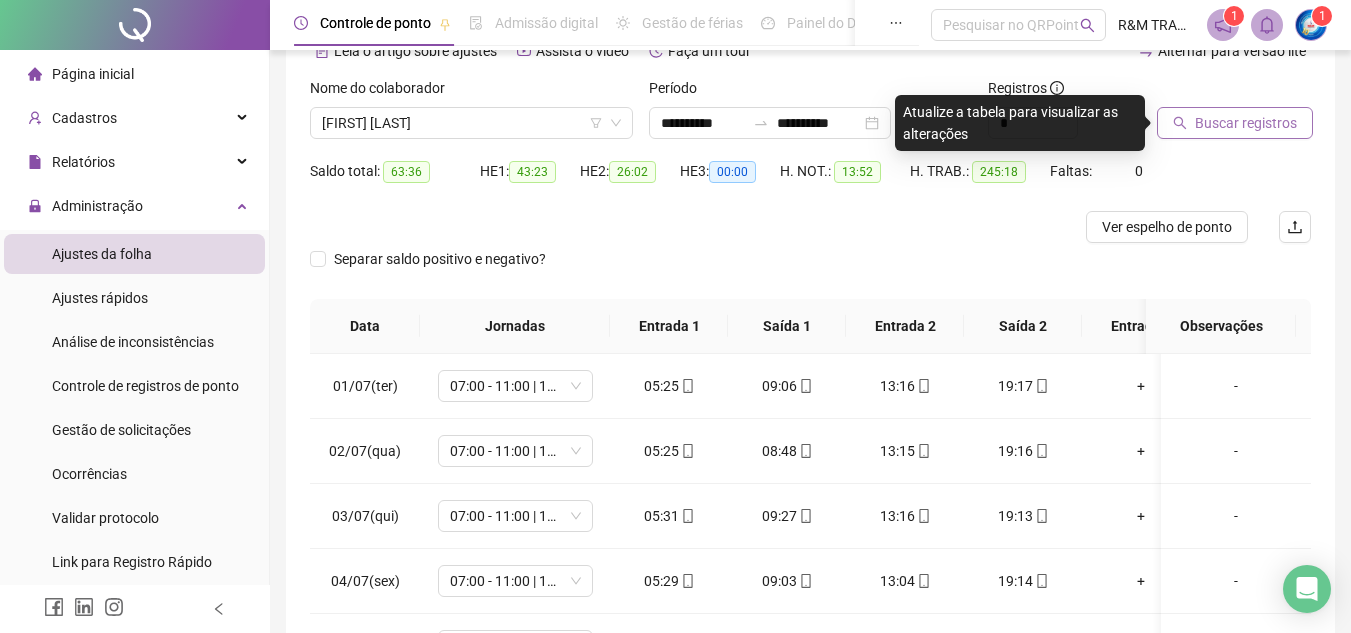 click on "Buscar registros" at bounding box center (1246, 123) 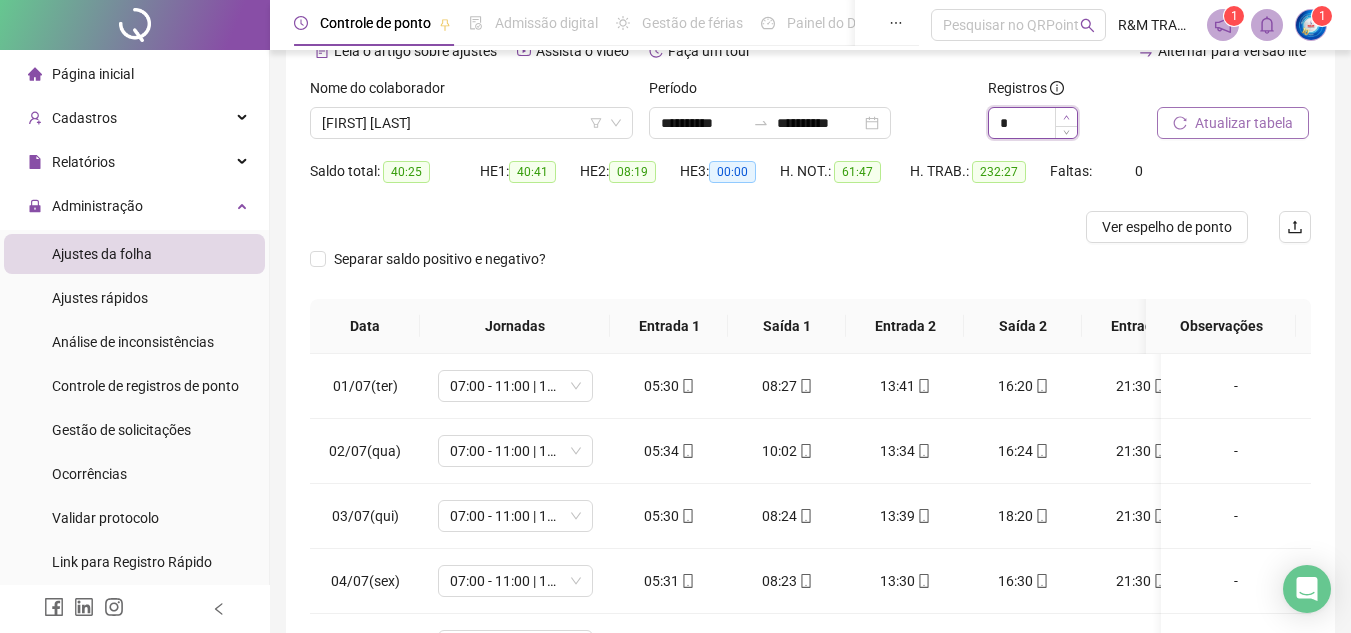 click at bounding box center (1066, 117) 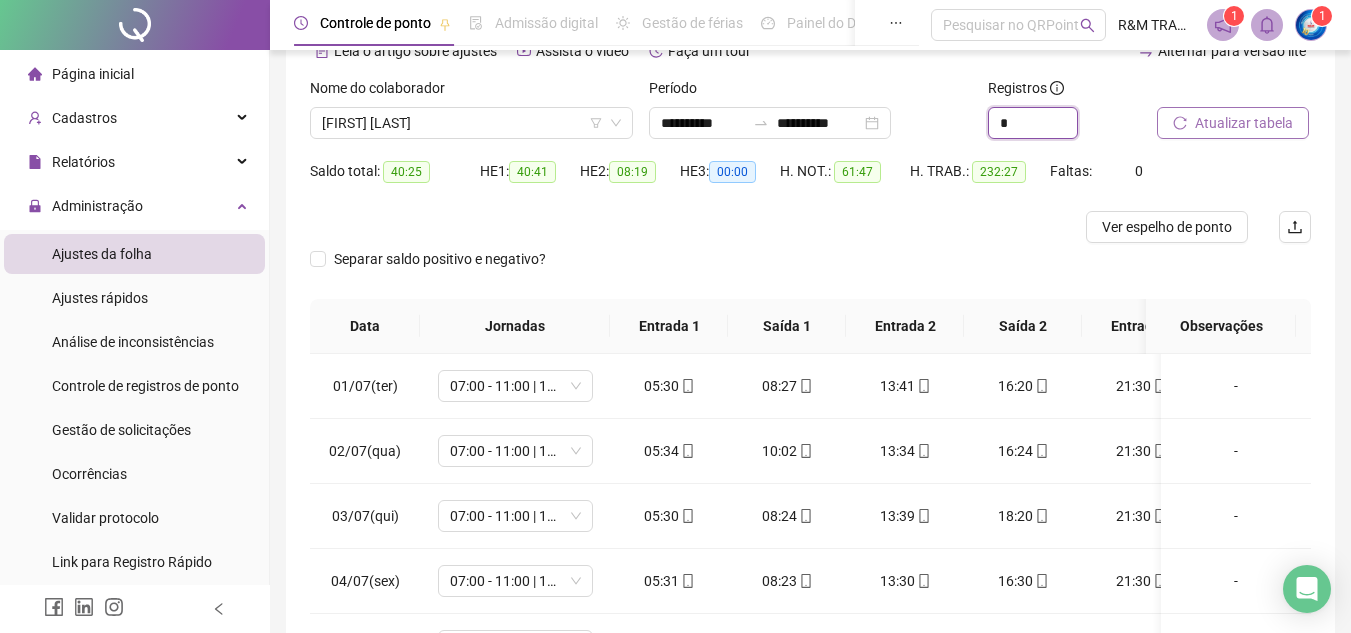 type on "*" 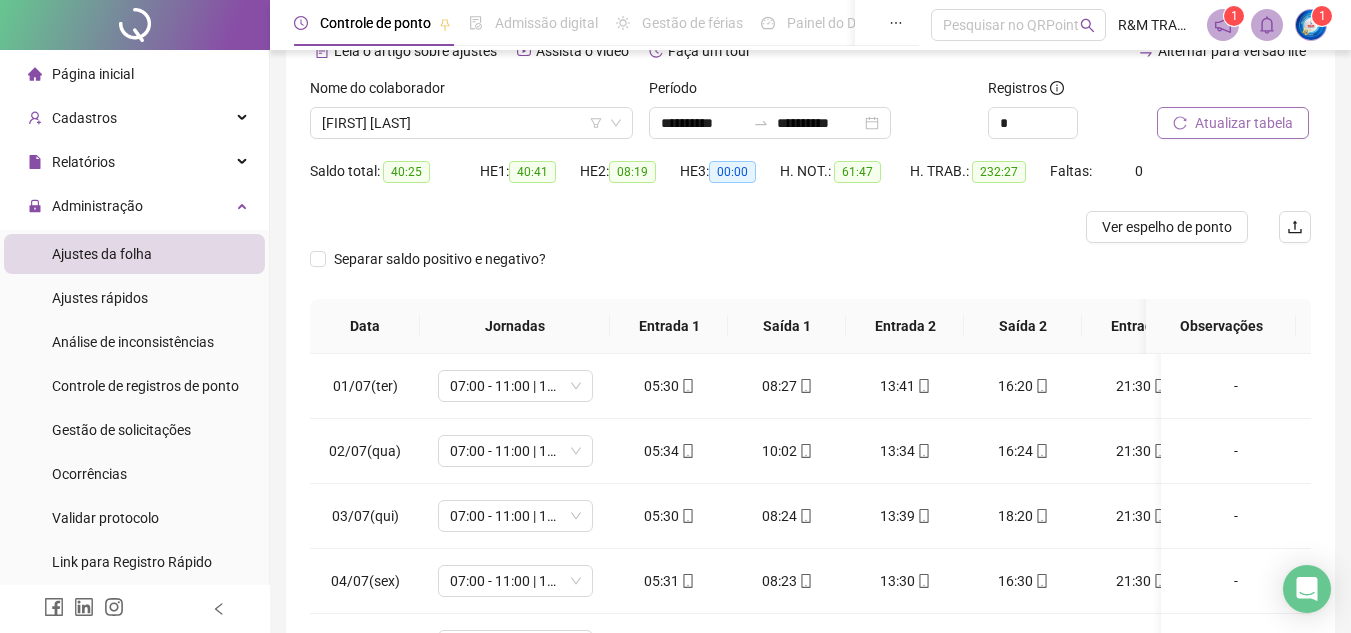 click on "Atualizar tabela" at bounding box center (1233, 123) 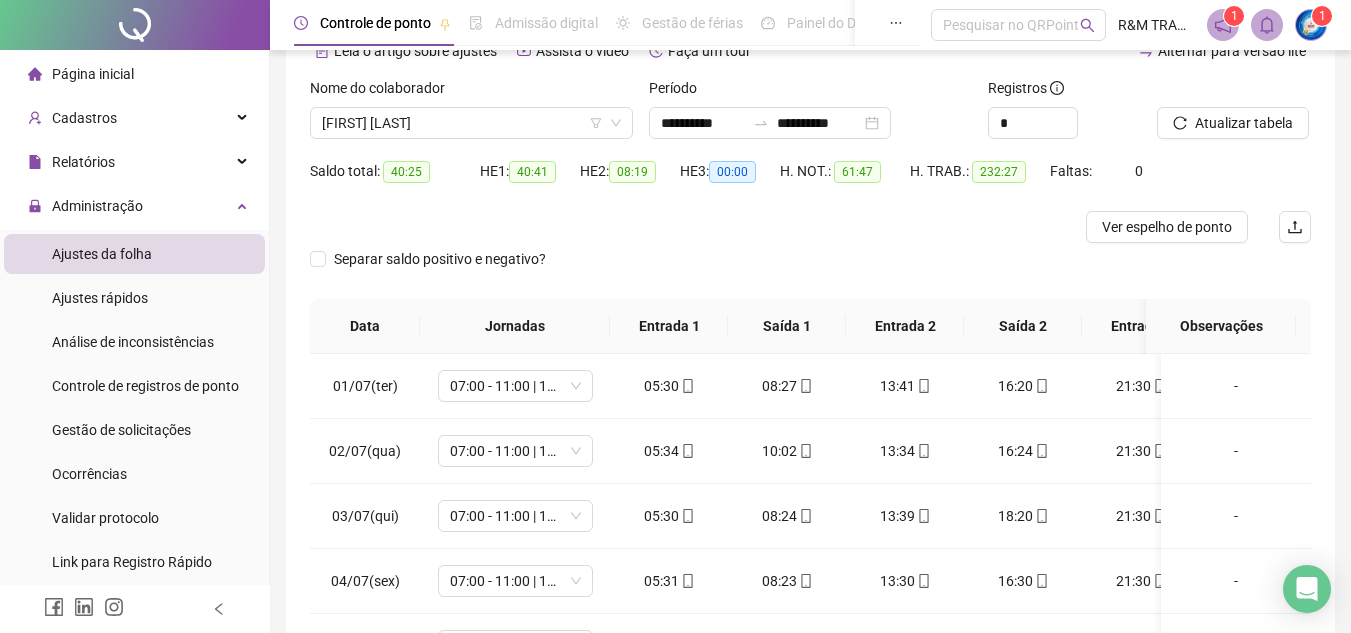 scroll, scrollTop: 204, scrollLeft: 0, axis: vertical 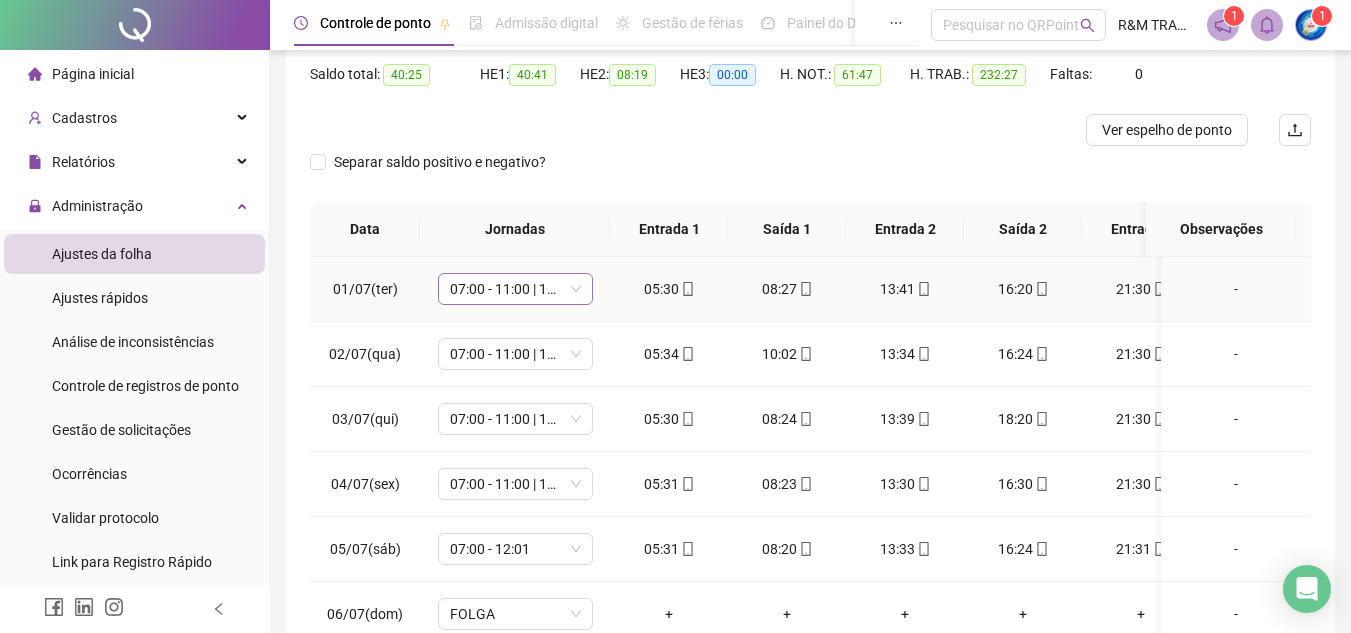 click on "07:00 - 11:00 | 12:30 - 16:20" at bounding box center [515, 289] 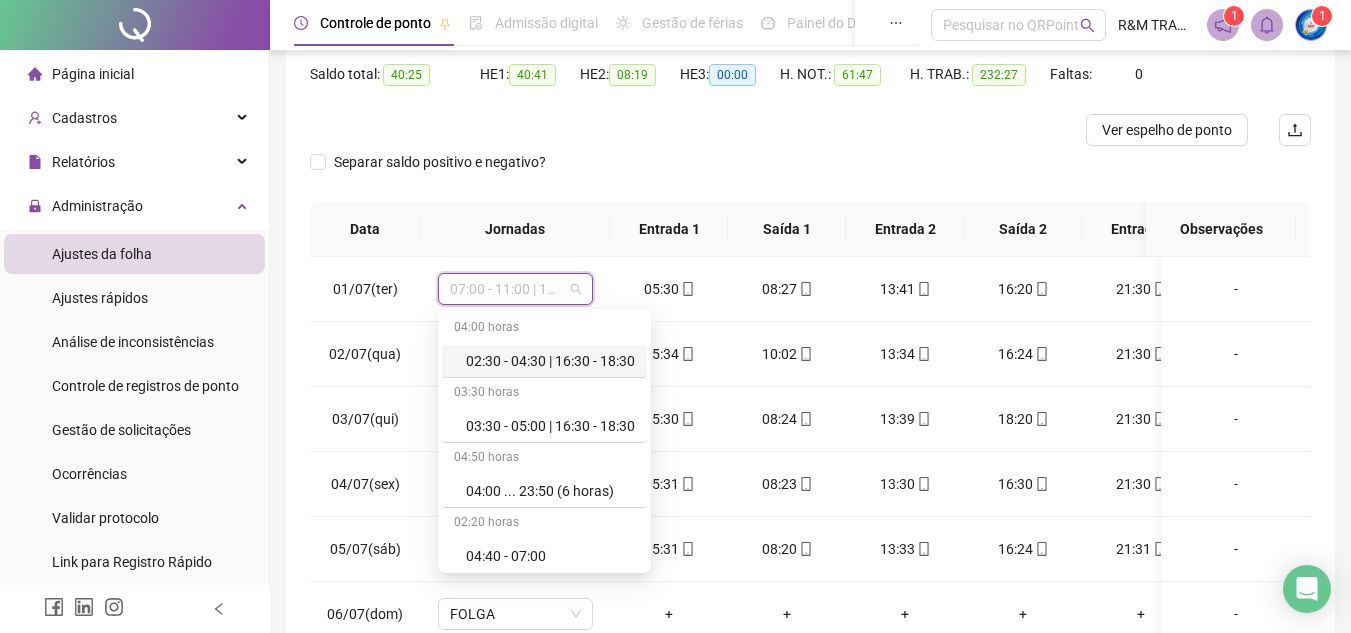 click on "Jornadas" at bounding box center (515, 229) 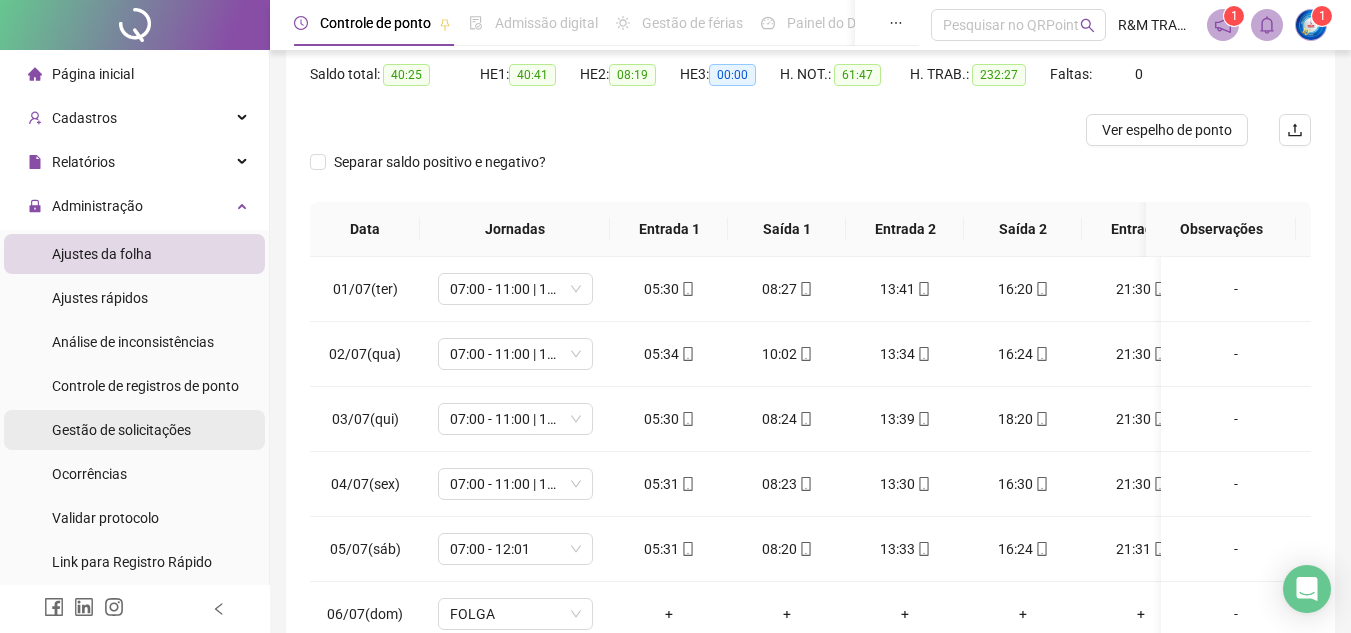 click on "Gestão de solicitações" at bounding box center (121, 430) 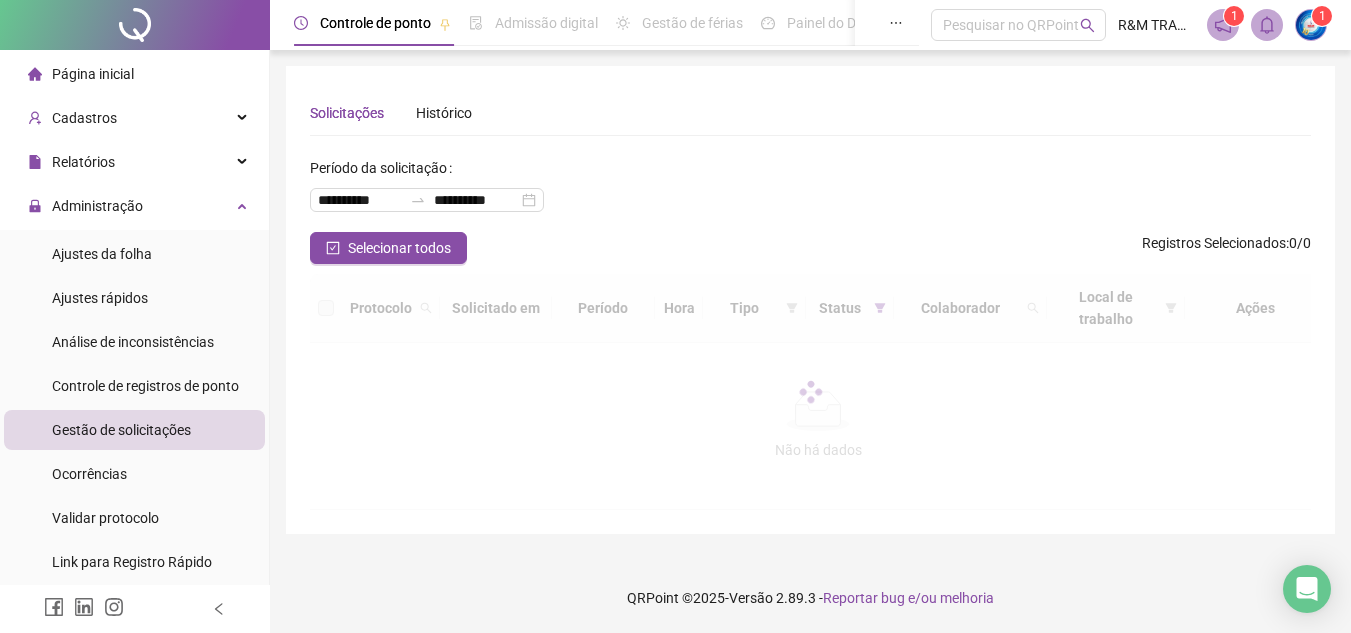 scroll, scrollTop: 0, scrollLeft: 0, axis: both 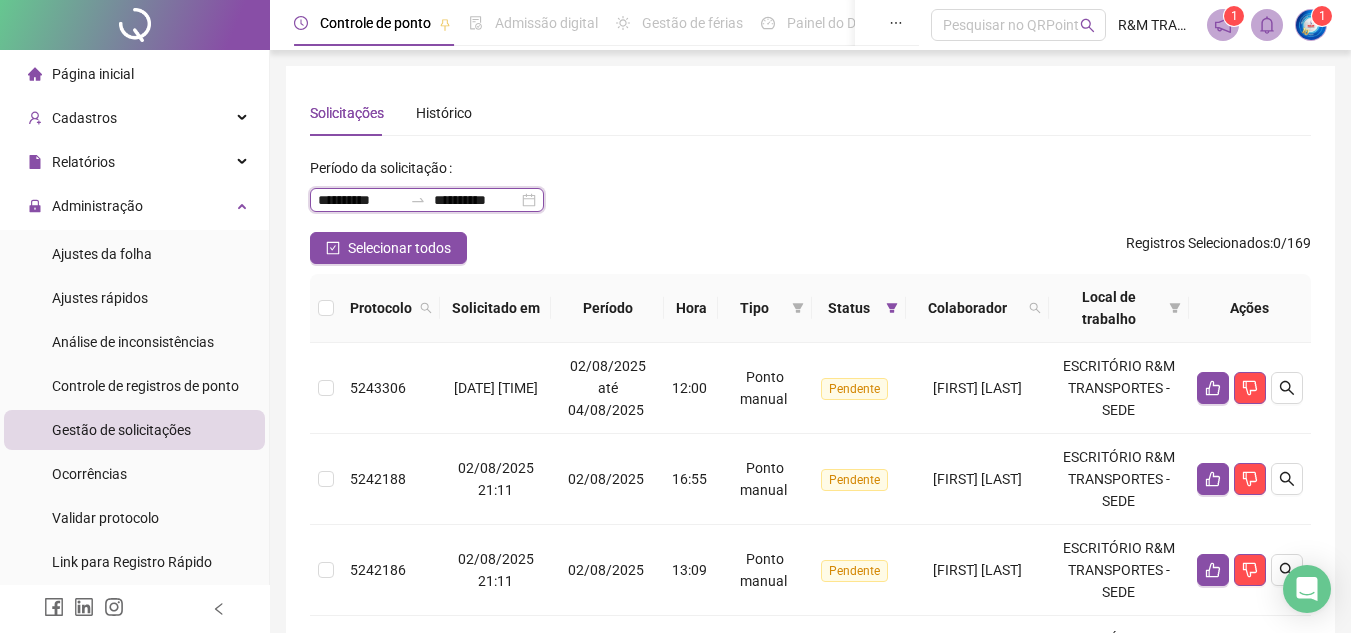 click on "**********" at bounding box center (360, 200) 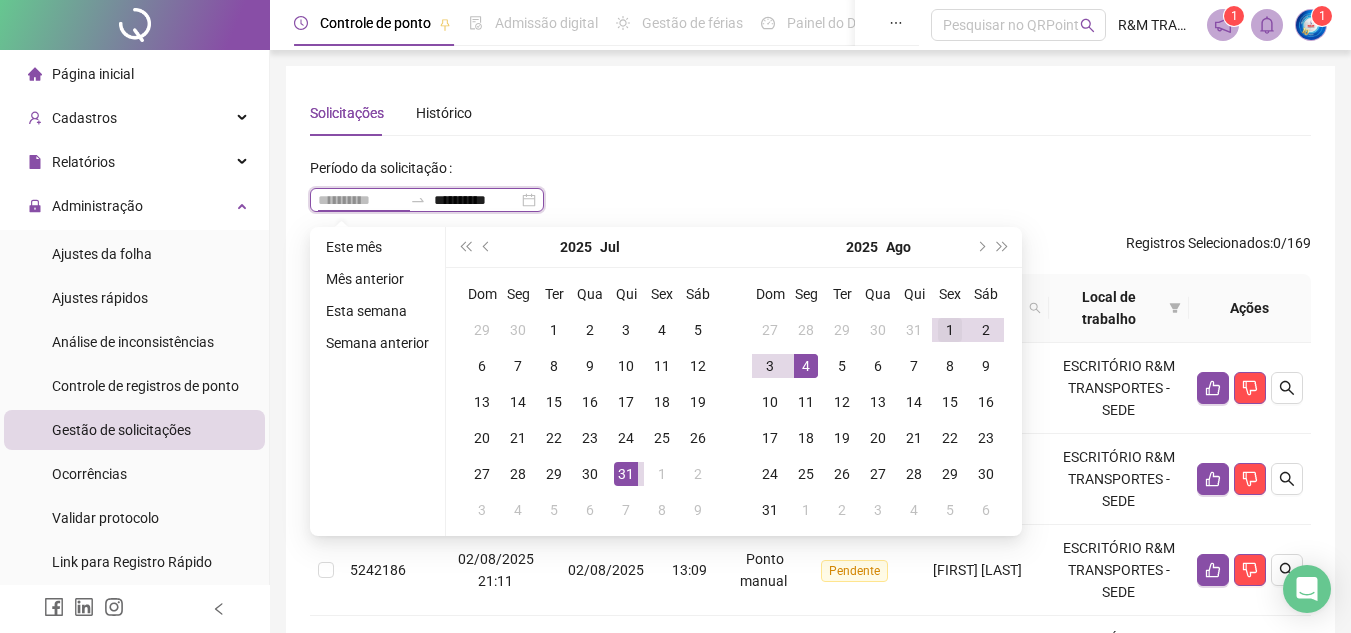 type on "**********" 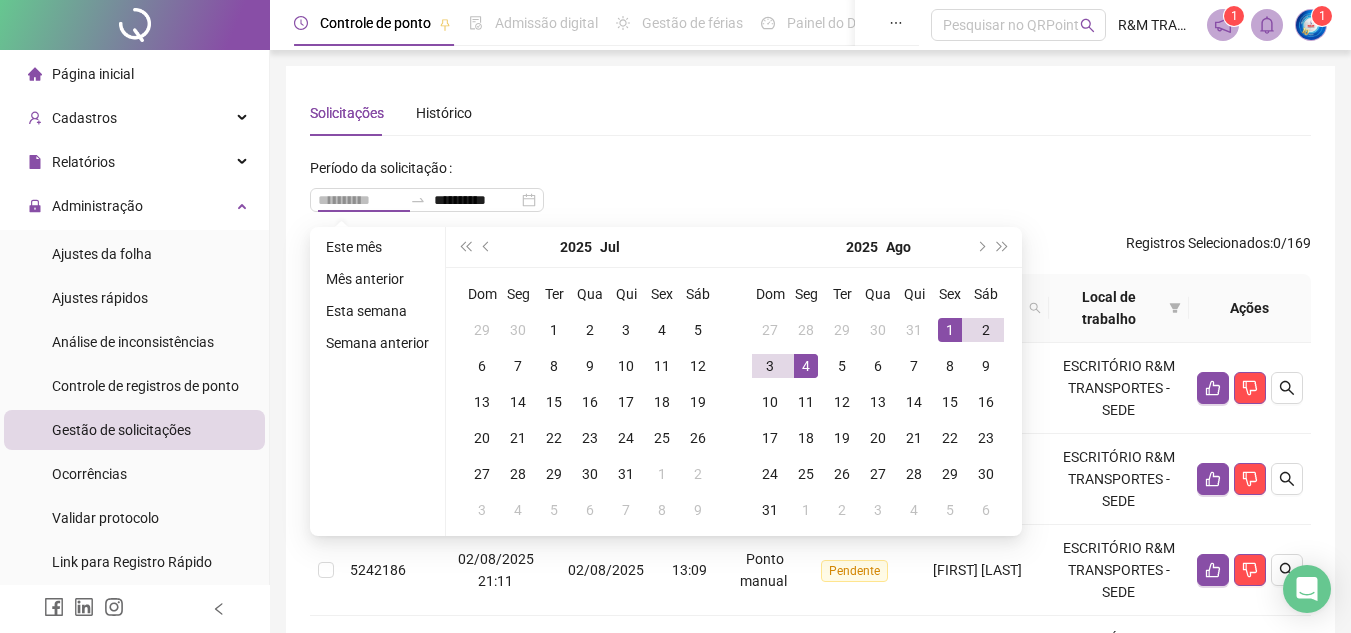 click on "1" at bounding box center (950, 330) 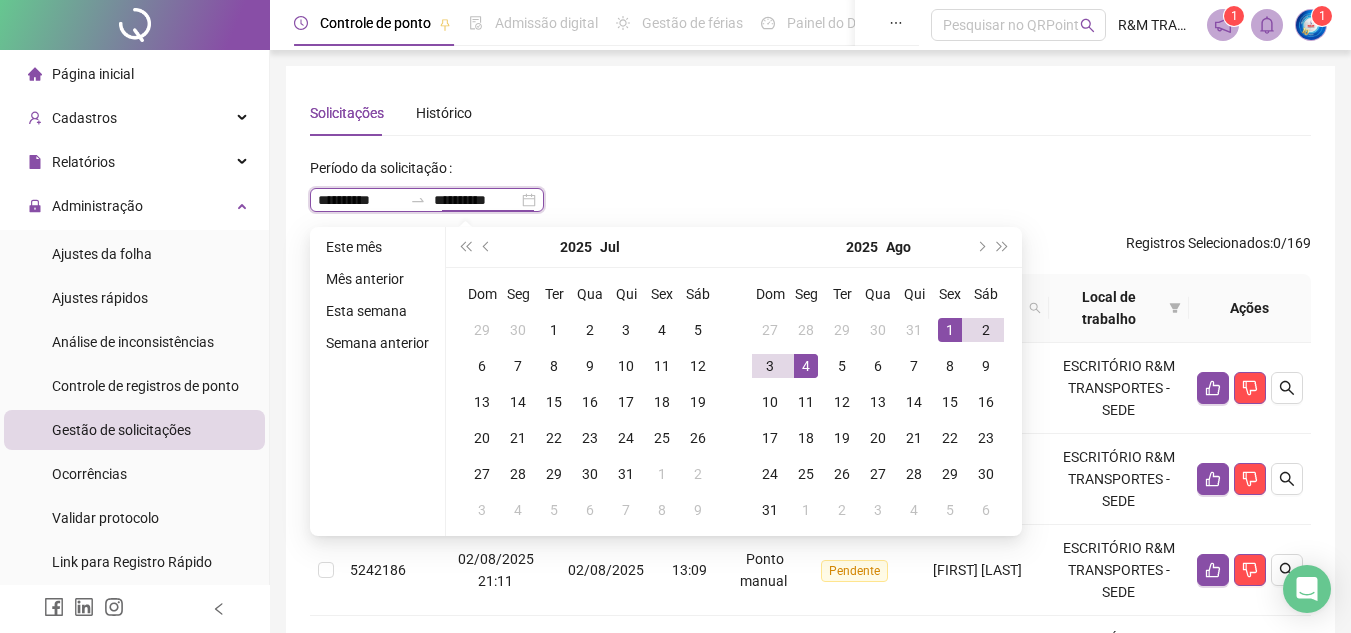 type on "**********" 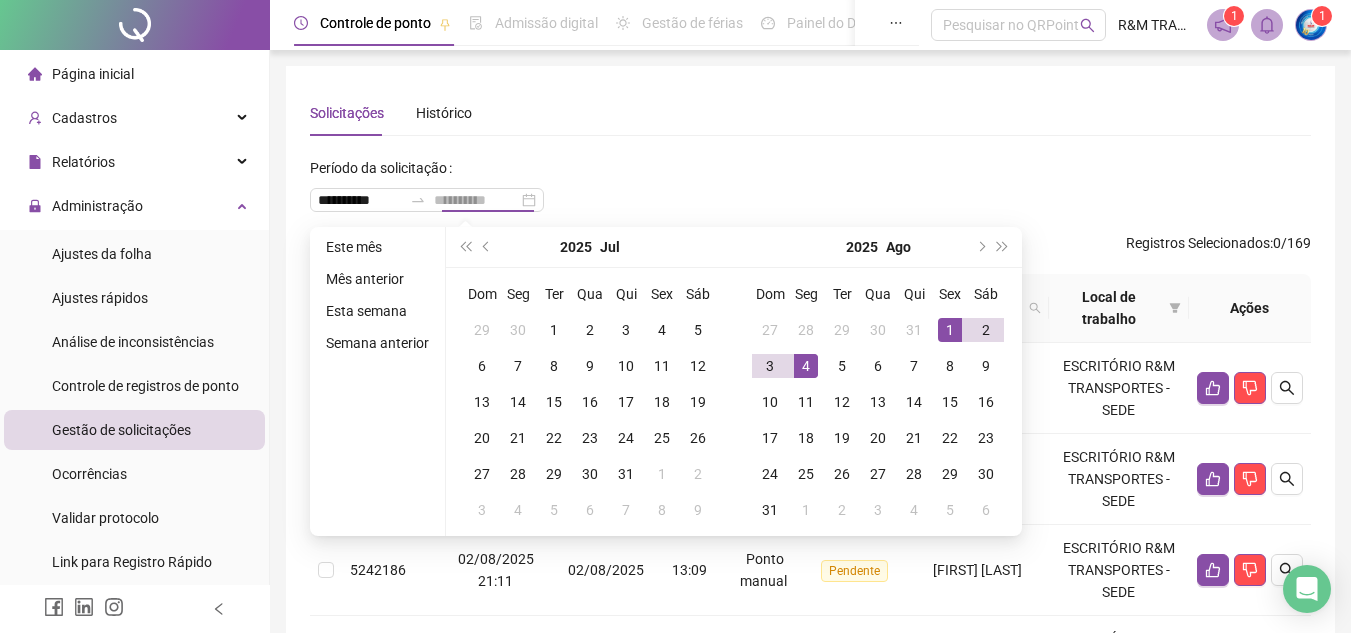 click on "4" at bounding box center (806, 366) 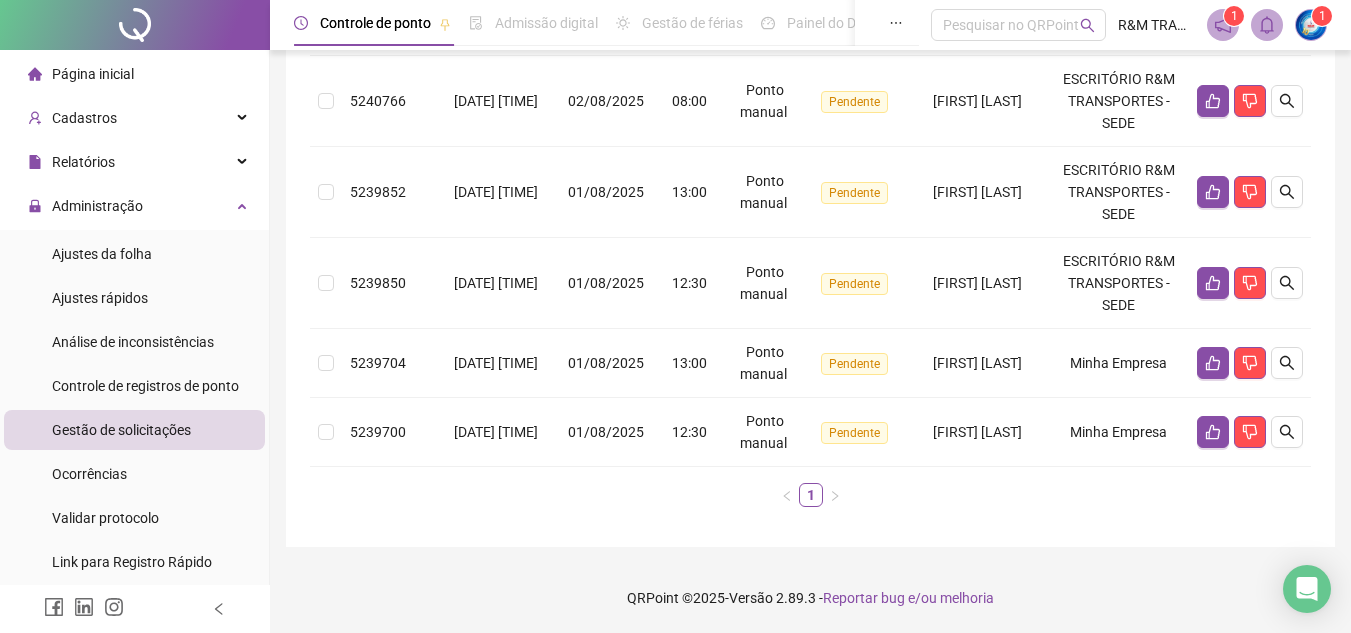 scroll, scrollTop: 788, scrollLeft: 0, axis: vertical 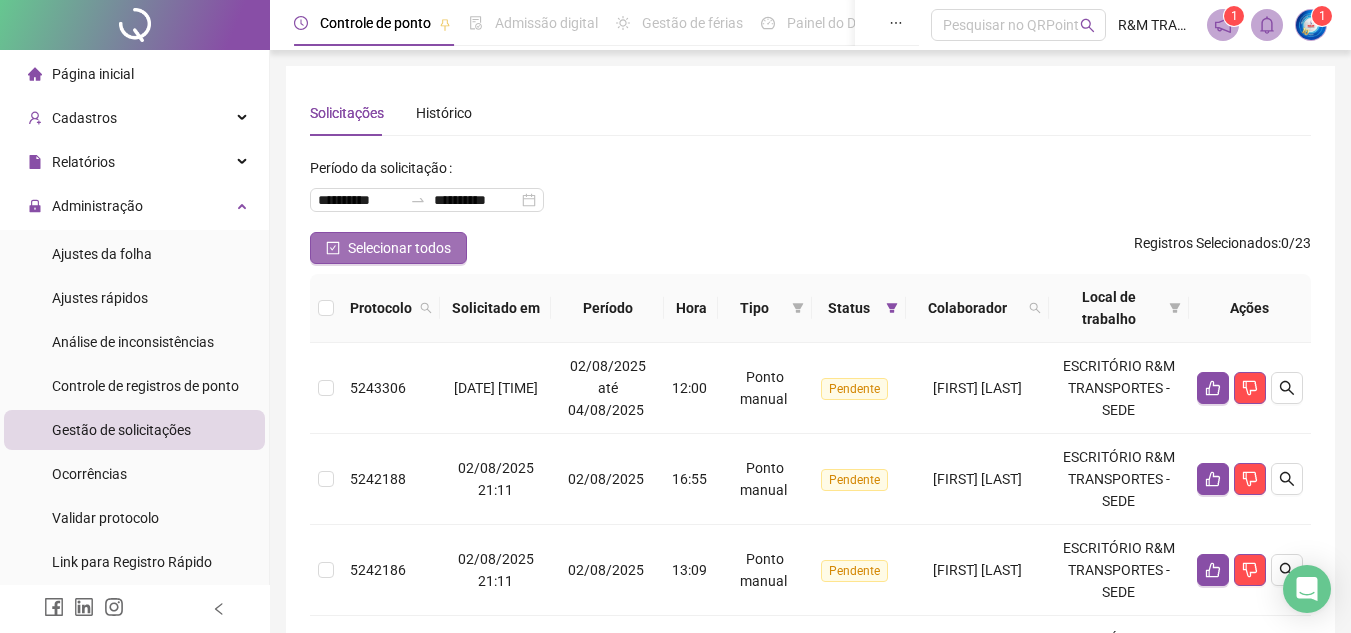 click on "Selecionar todos" at bounding box center (399, 248) 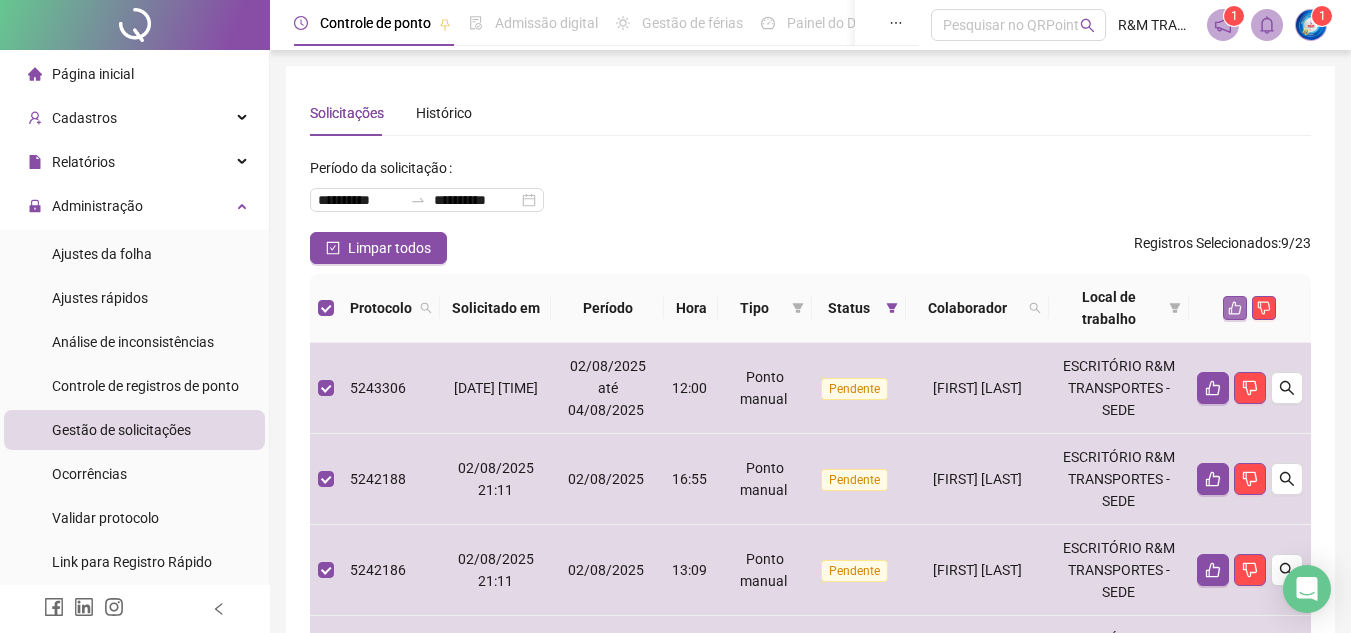 click 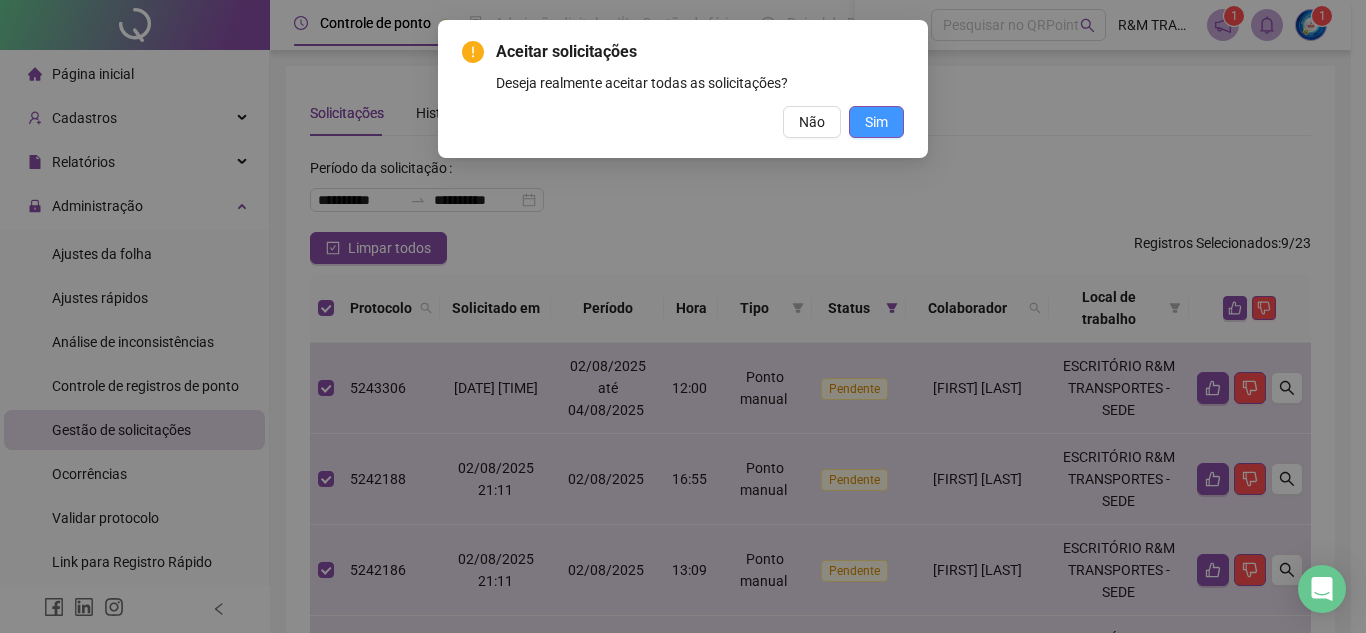 click on "Sim" at bounding box center [876, 122] 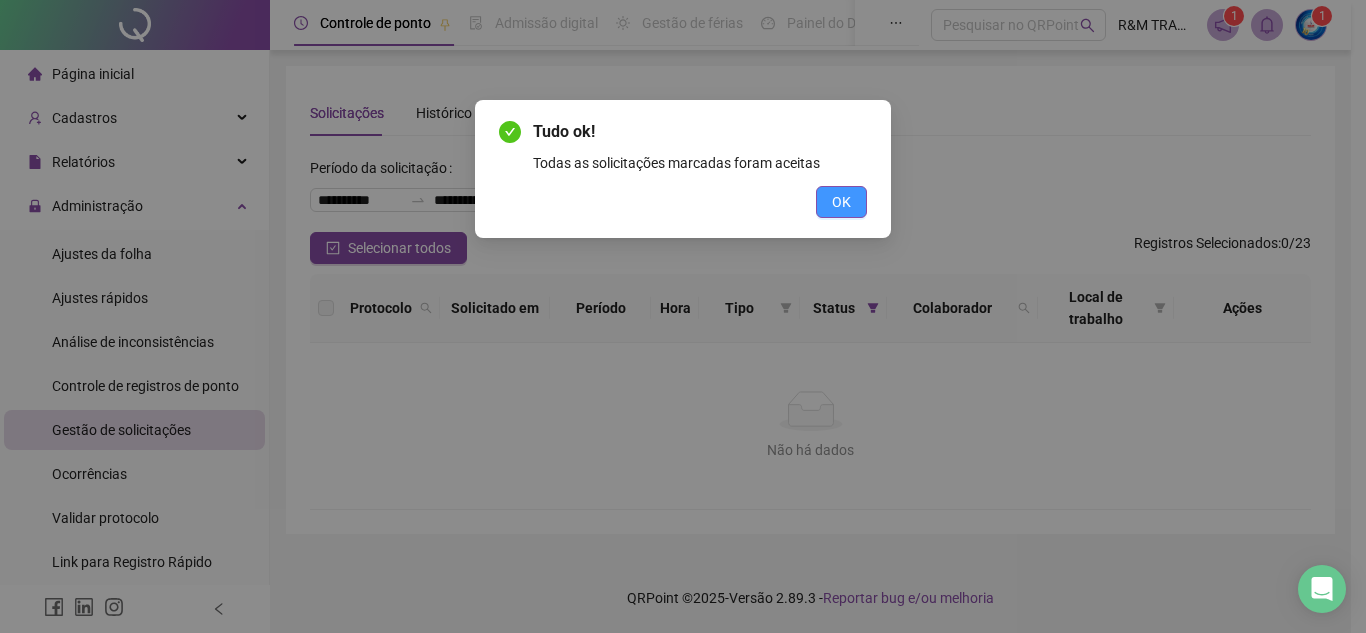 click on "OK" at bounding box center (841, 202) 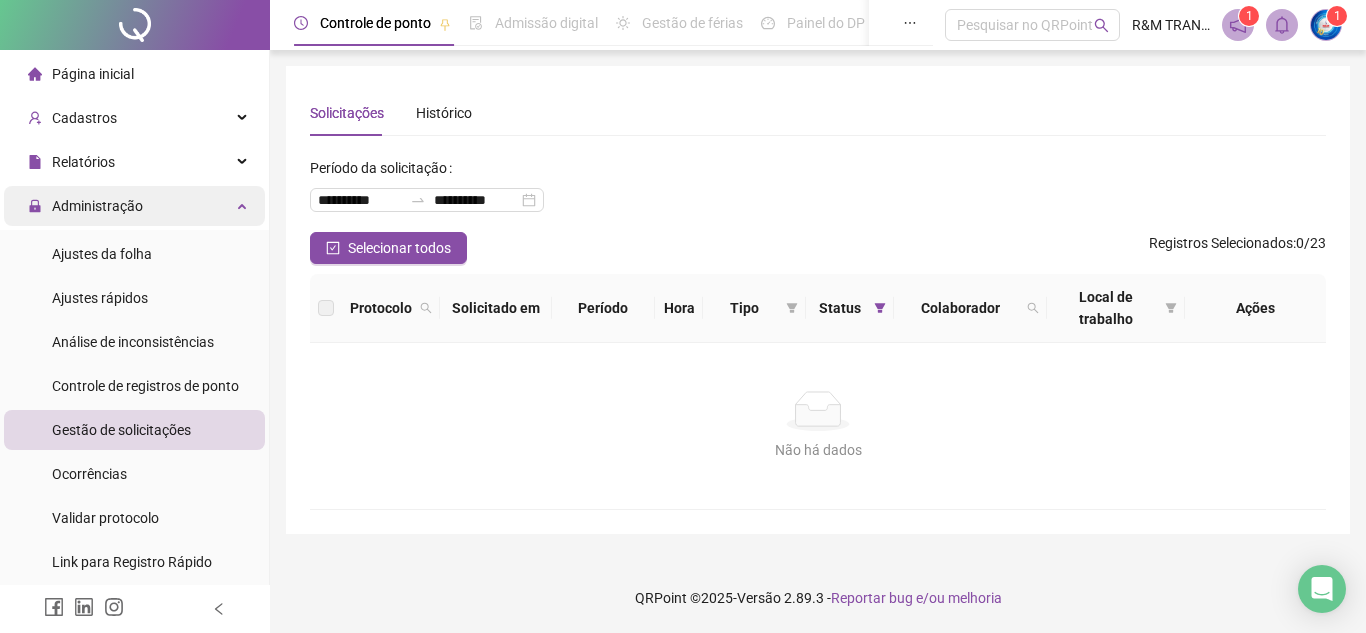 click on "Administração" at bounding box center [134, 206] 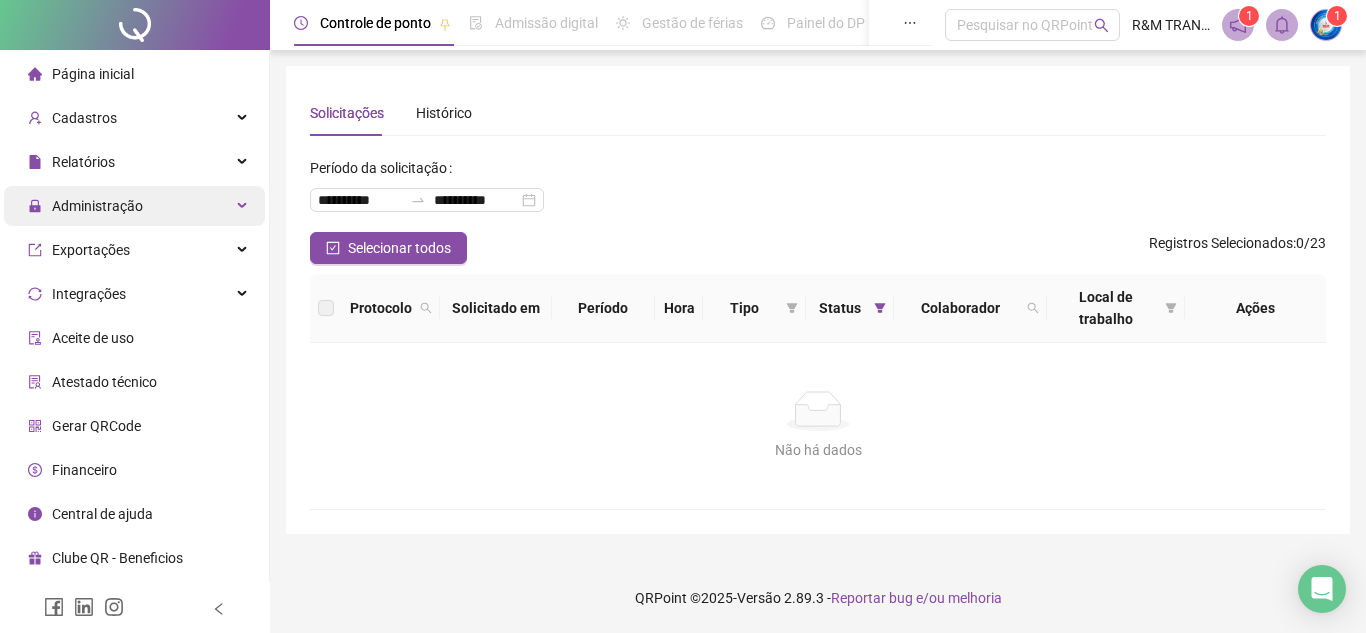 click on "Administração" at bounding box center [134, 206] 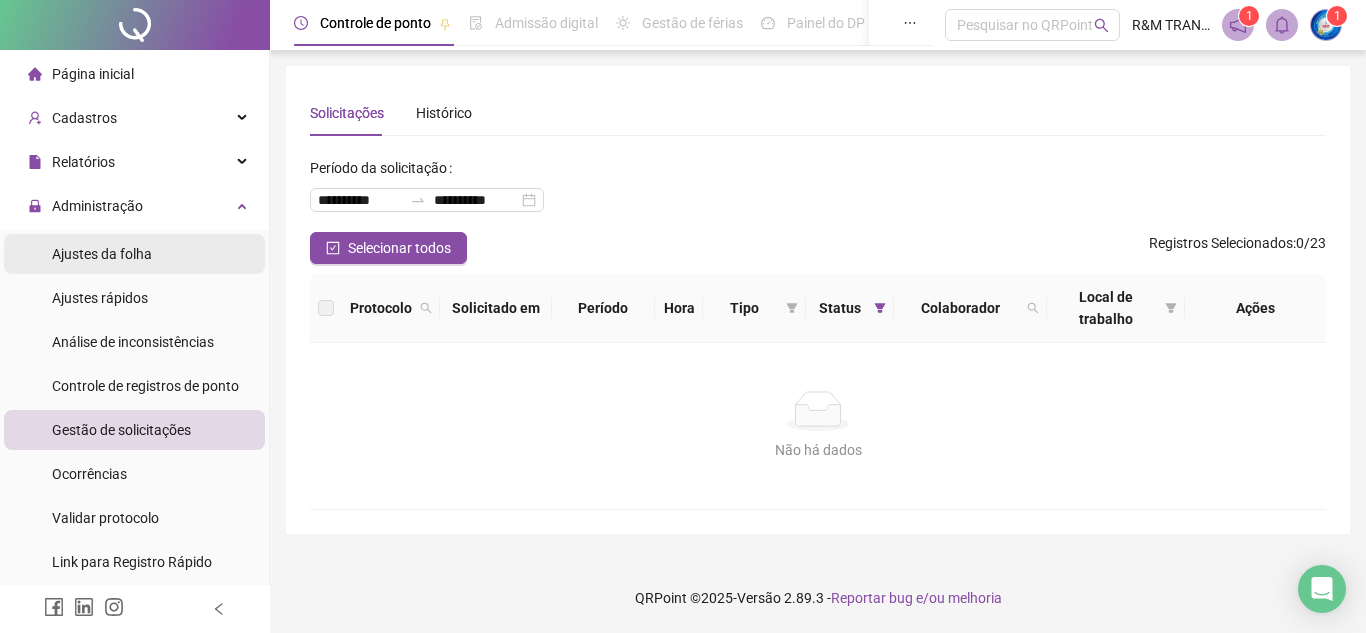 click on "Ajustes da folha" at bounding box center (134, 254) 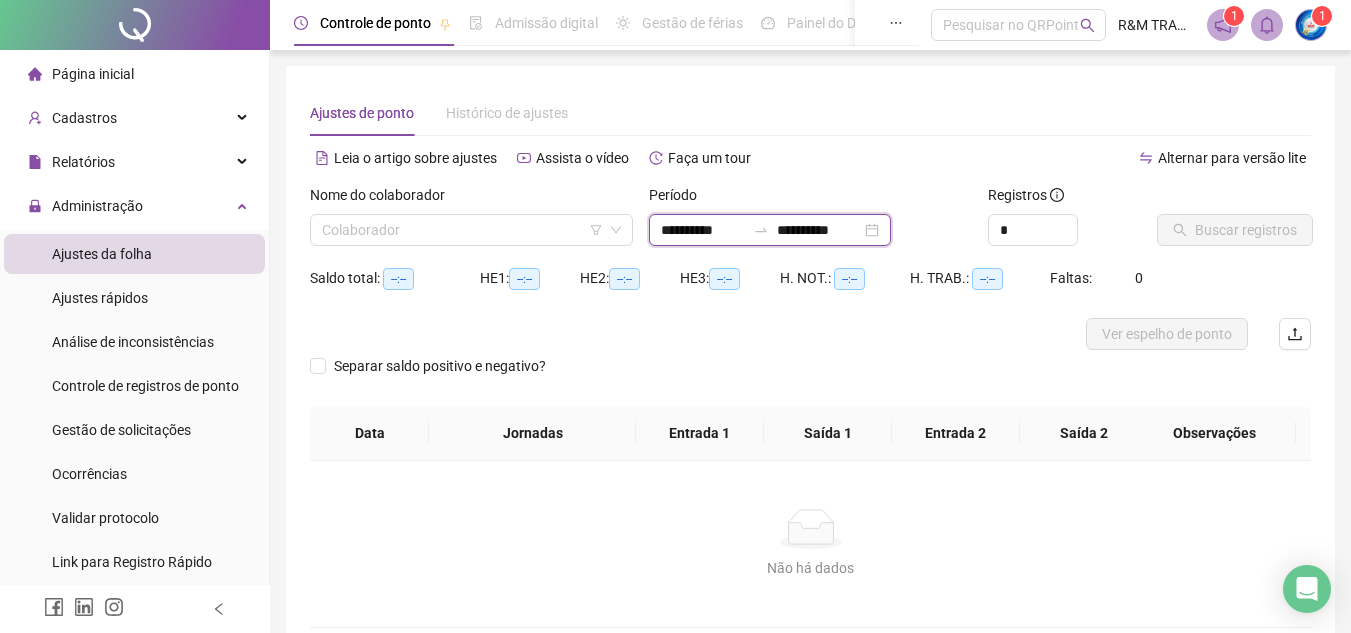 click on "**********" at bounding box center [703, 230] 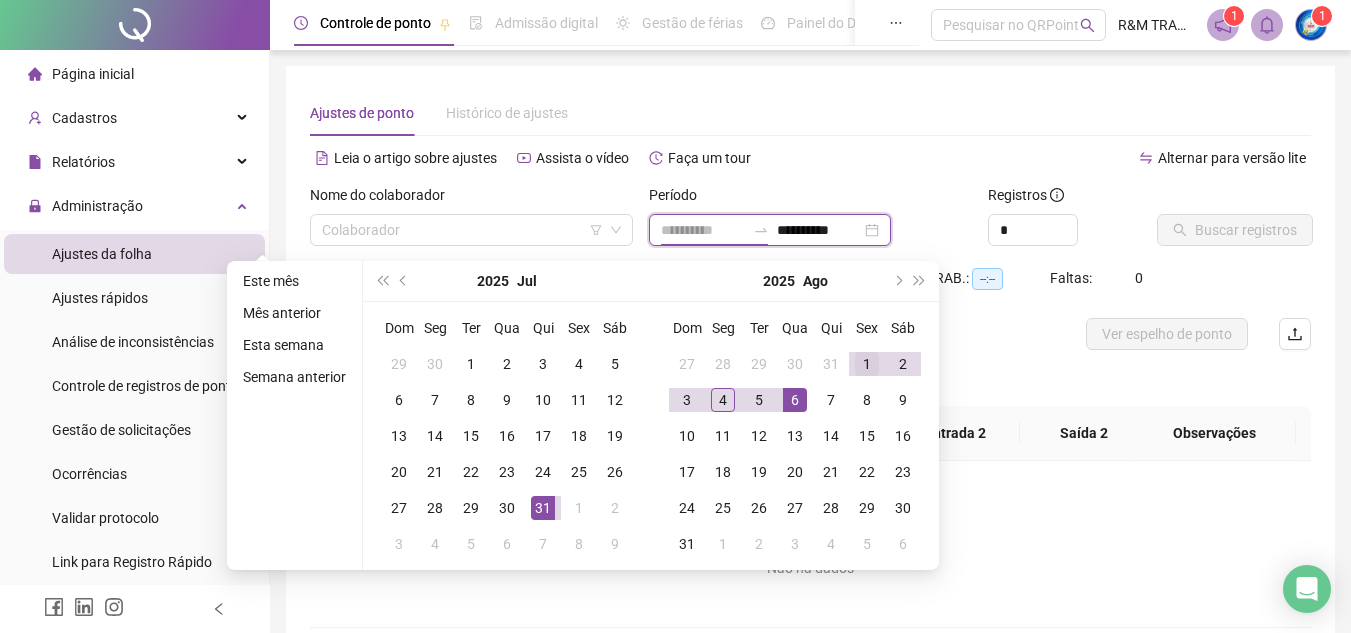 type on "**********" 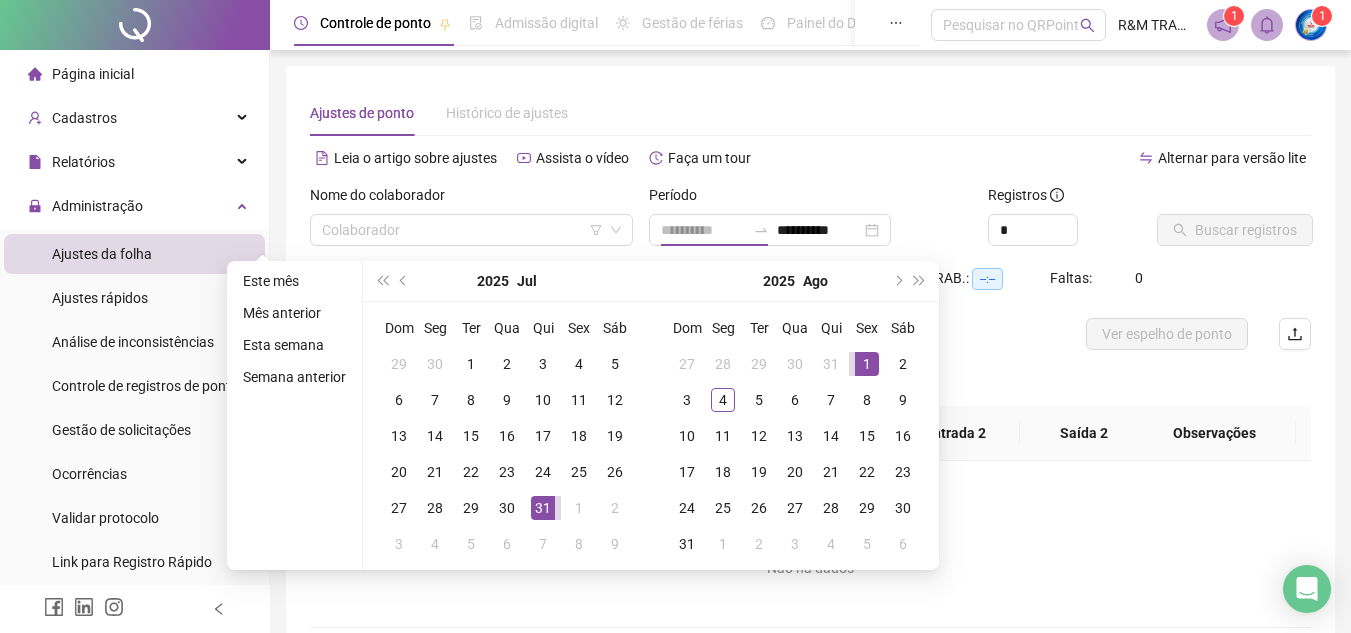 click on "1" at bounding box center (867, 364) 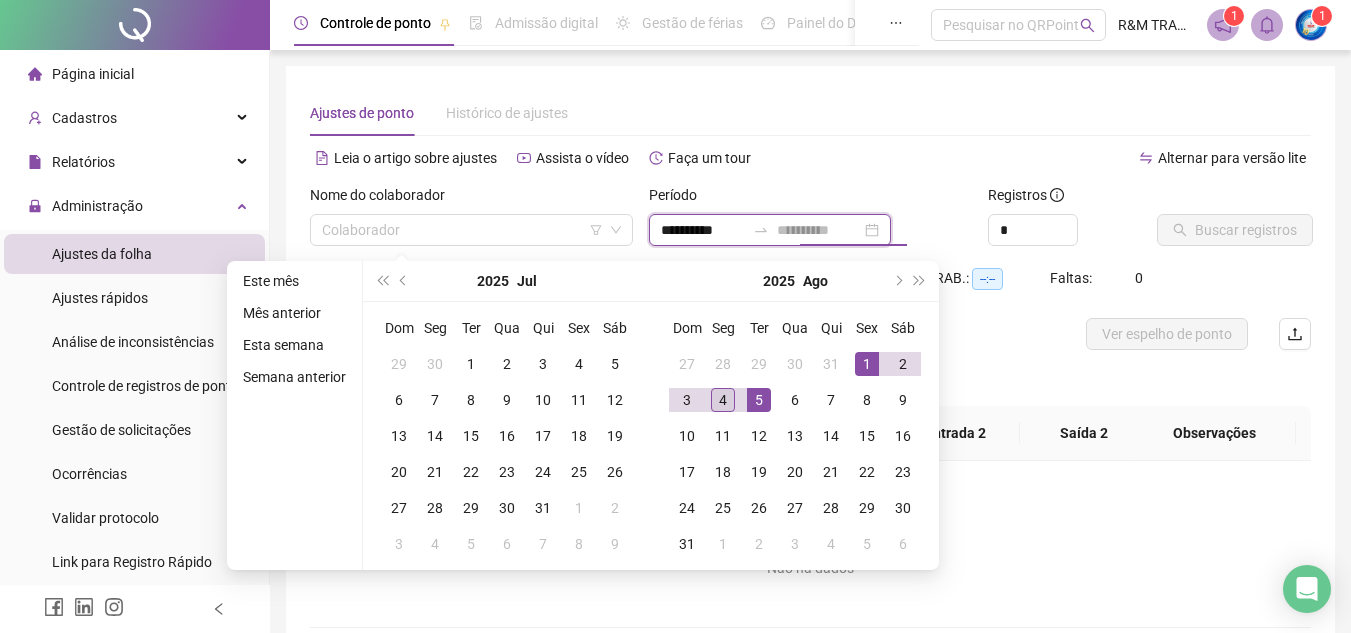 type on "**********" 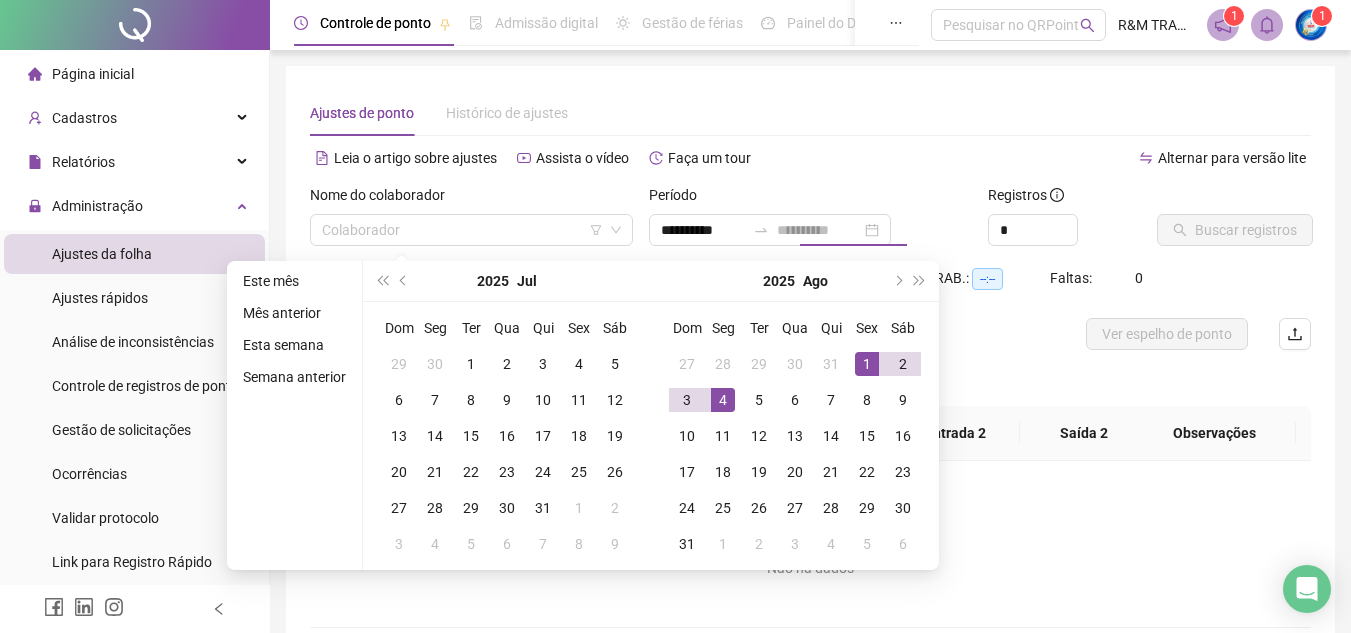 drag, startPoint x: 715, startPoint y: 402, endPoint x: 716, endPoint y: 392, distance: 10.049875 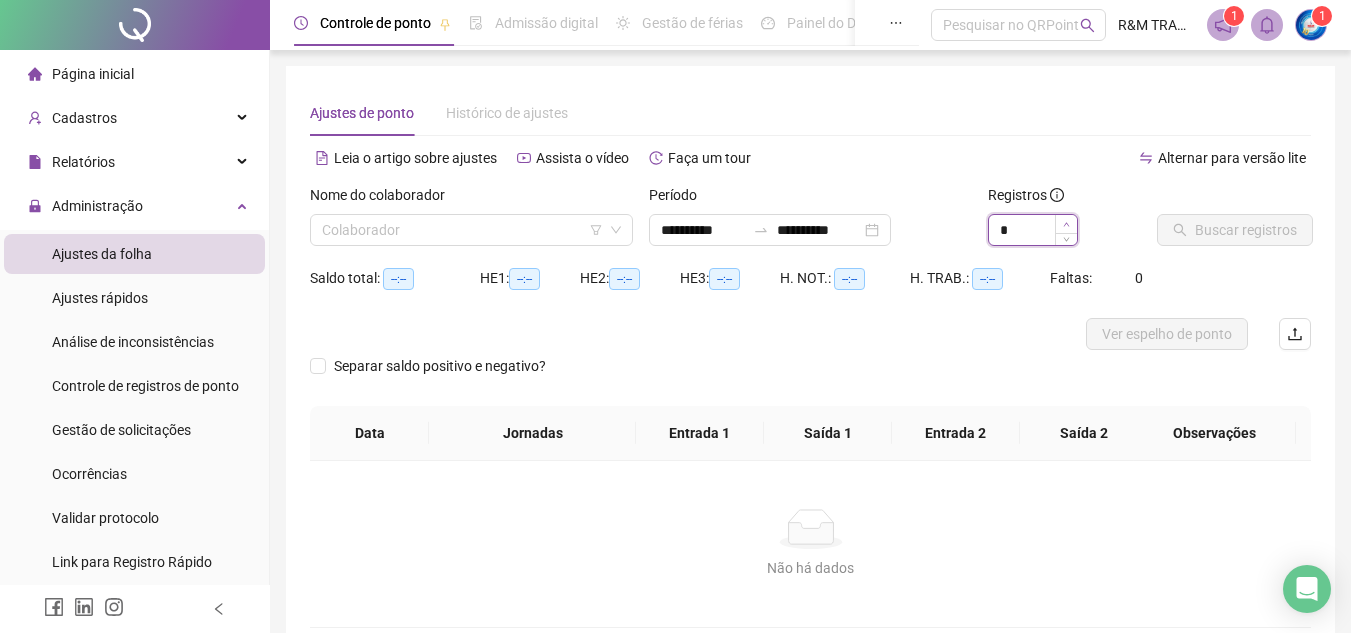 click 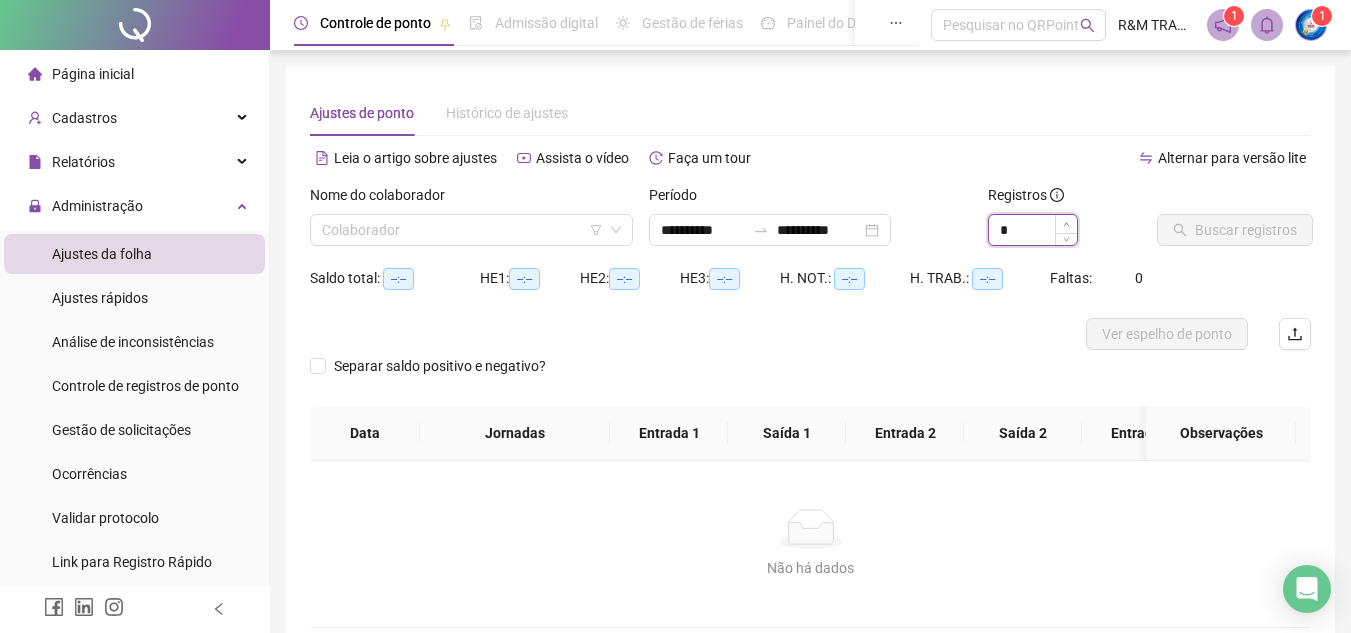 type on "*" 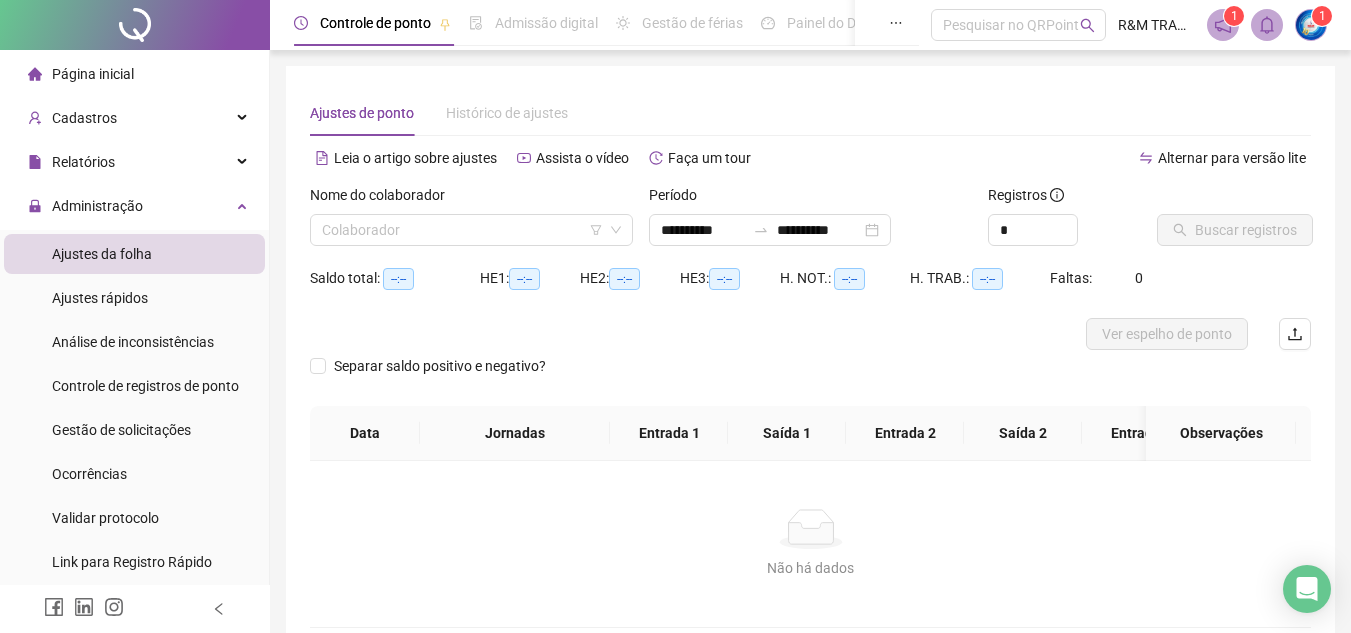 click on "Ajustes de ponto Histórico de ajustes" at bounding box center [810, 113] 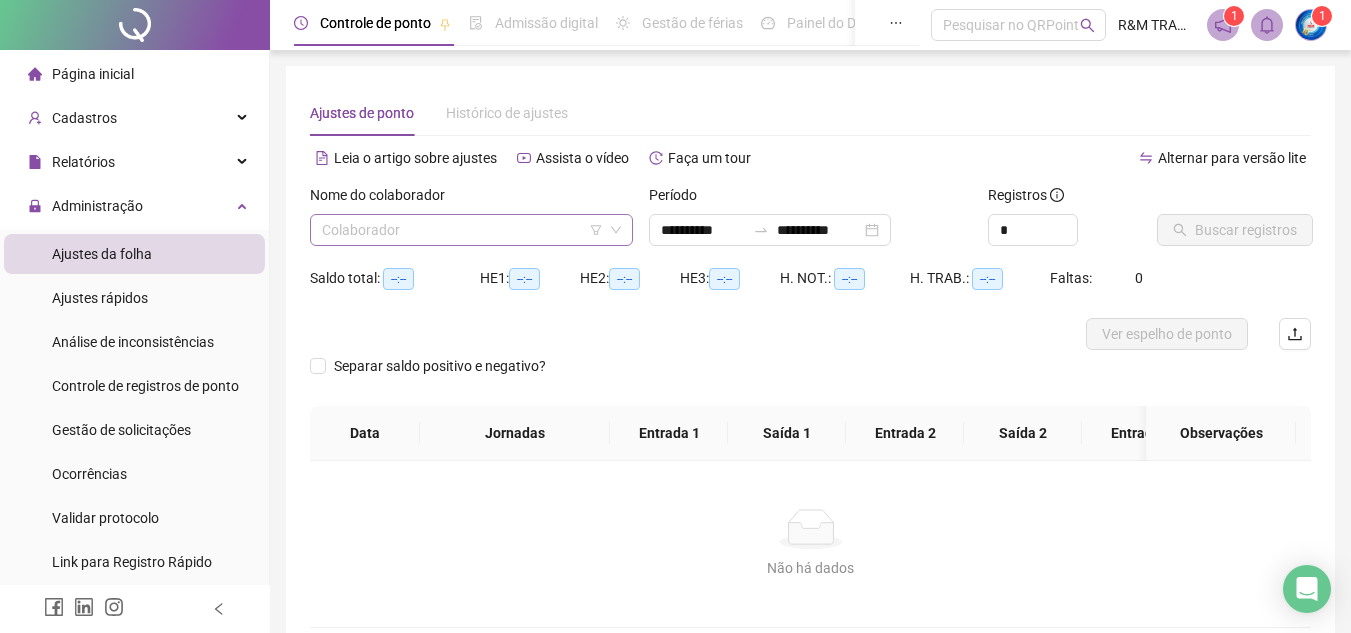click at bounding box center [462, 230] 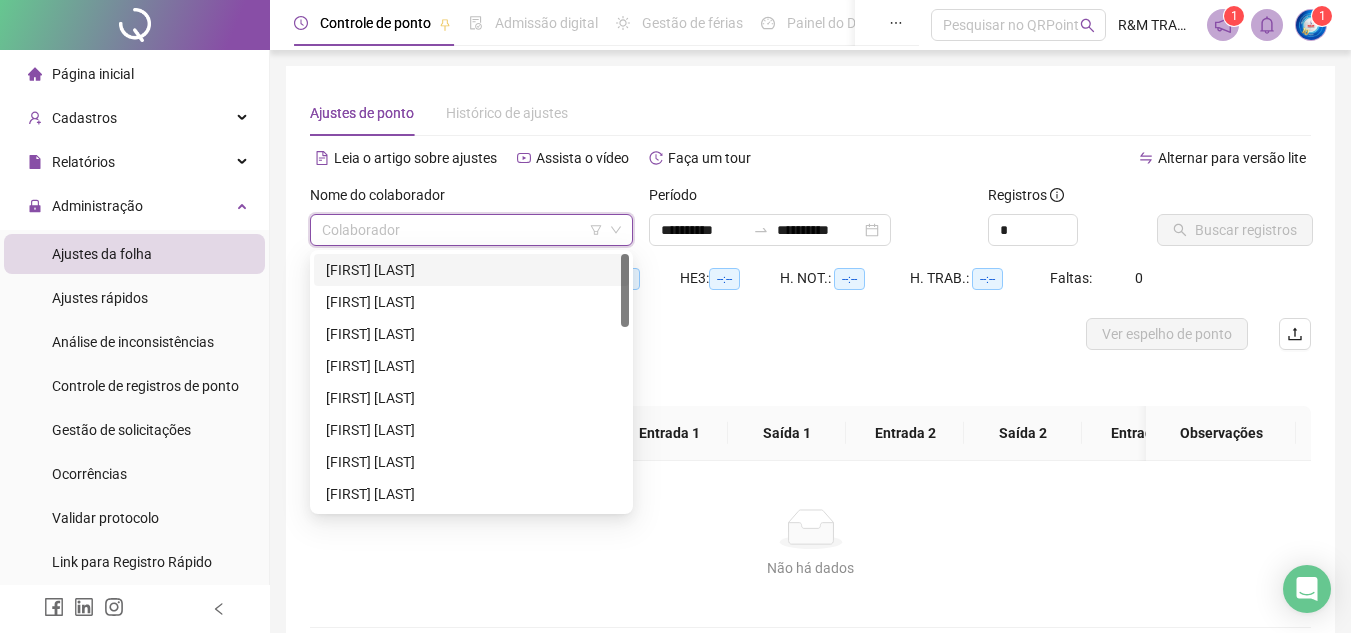 type on "*" 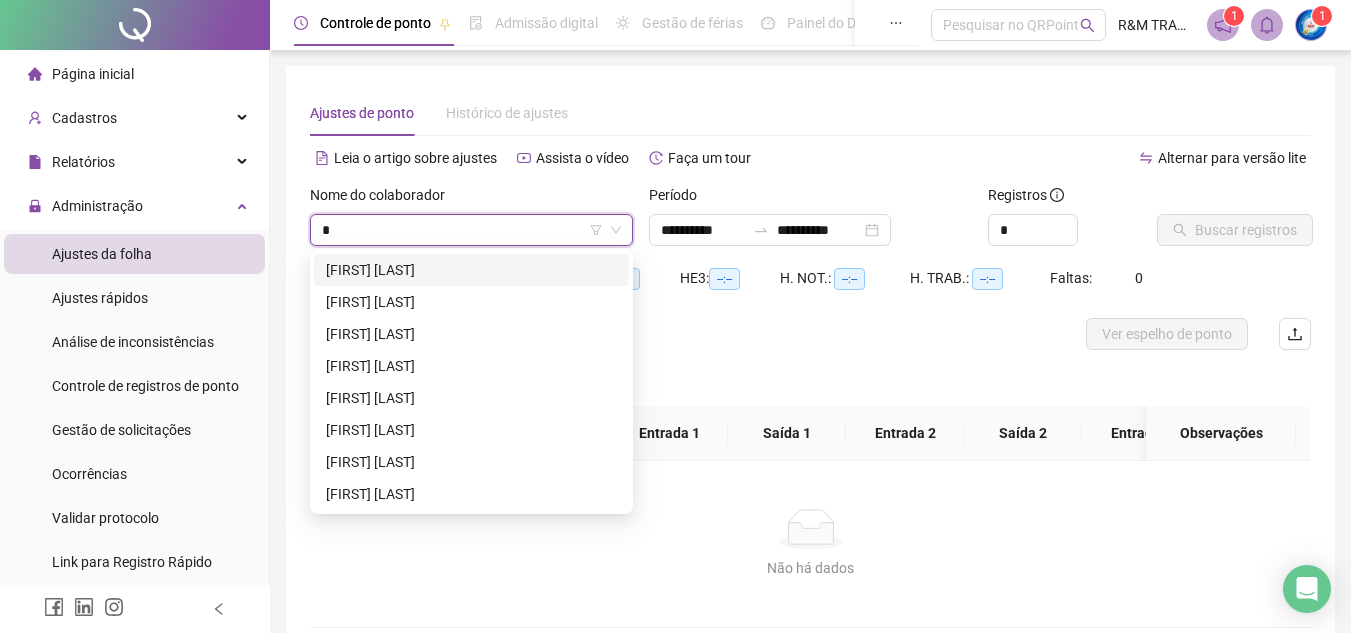 type 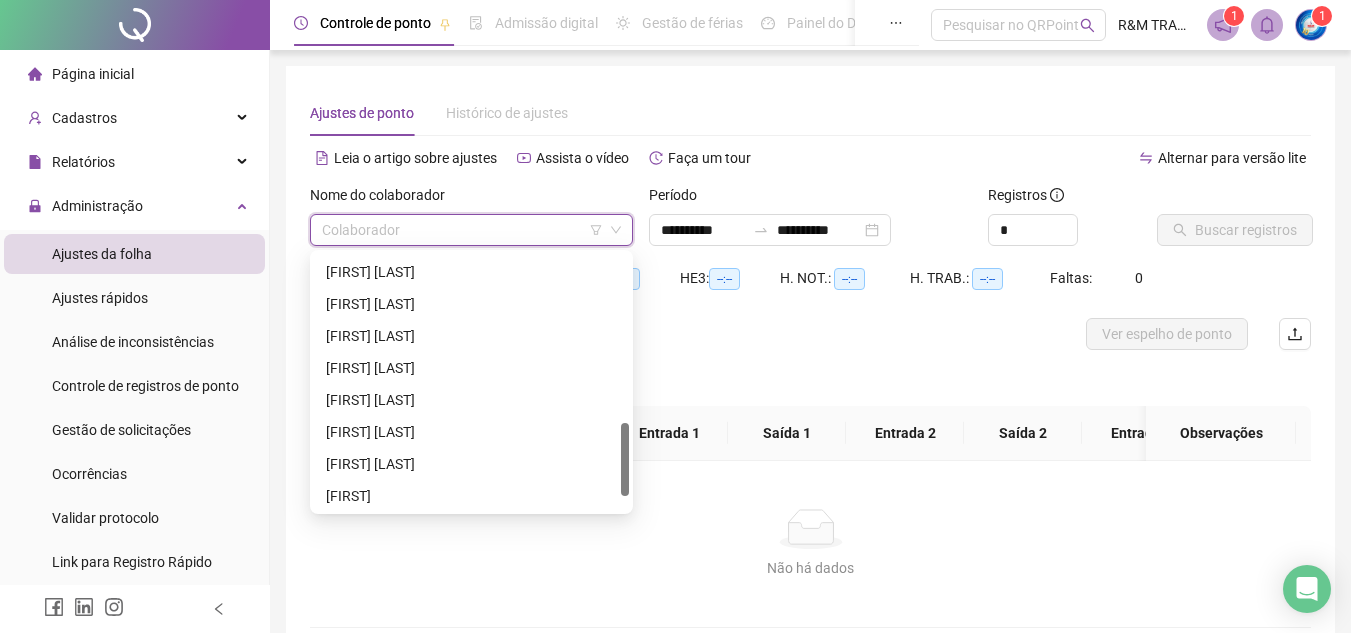 scroll, scrollTop: 640, scrollLeft: 0, axis: vertical 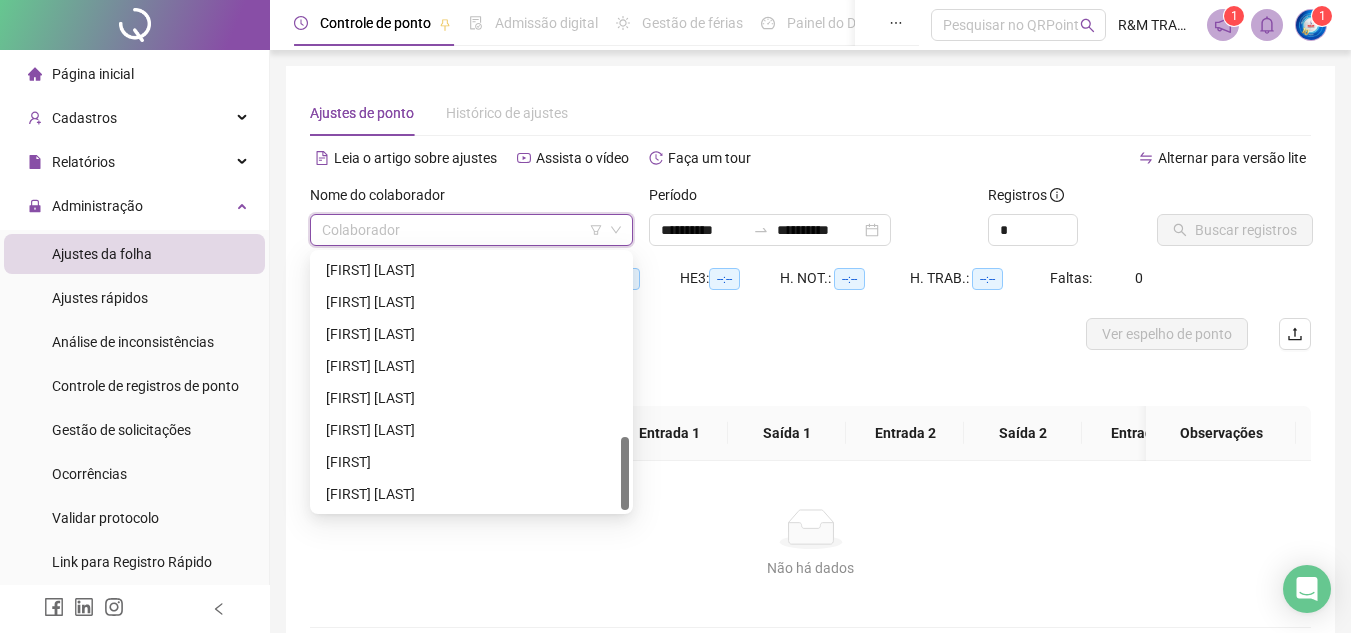 drag, startPoint x: 623, startPoint y: 268, endPoint x: 468, endPoint y: 498, distance: 277.35358 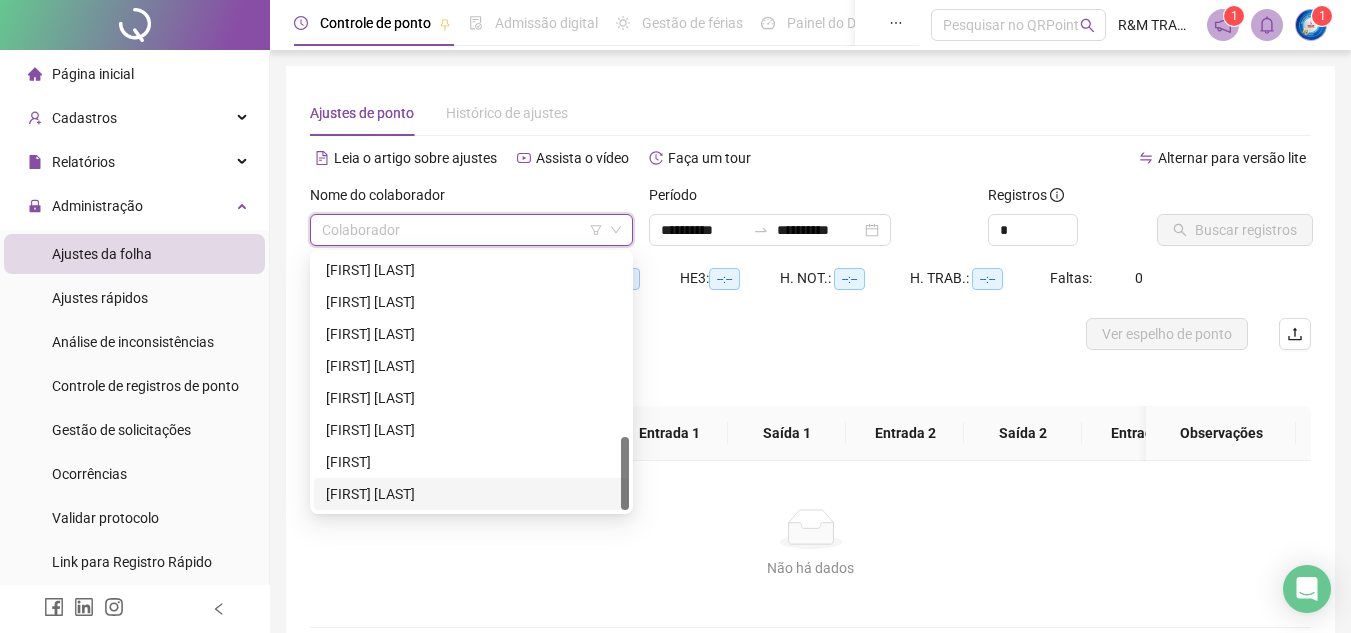 drag, startPoint x: 432, startPoint y: 492, endPoint x: 468, endPoint y: 471, distance: 41.677334 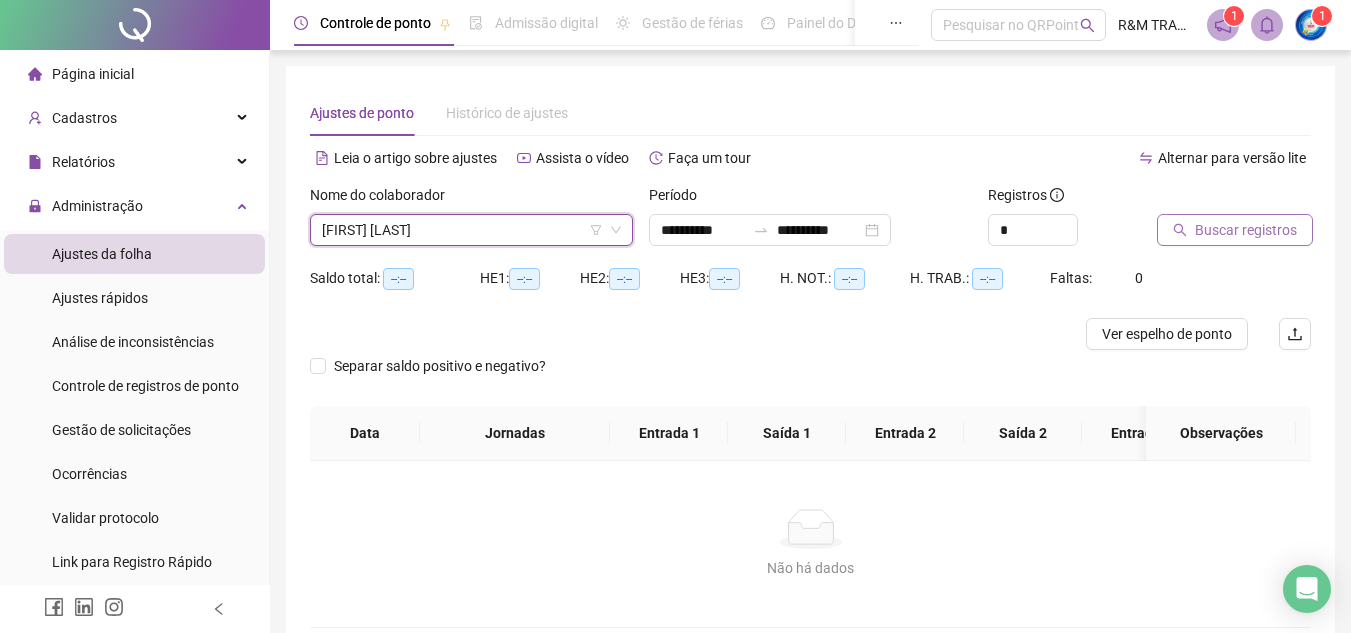 click on "Buscar registros" at bounding box center (1246, 230) 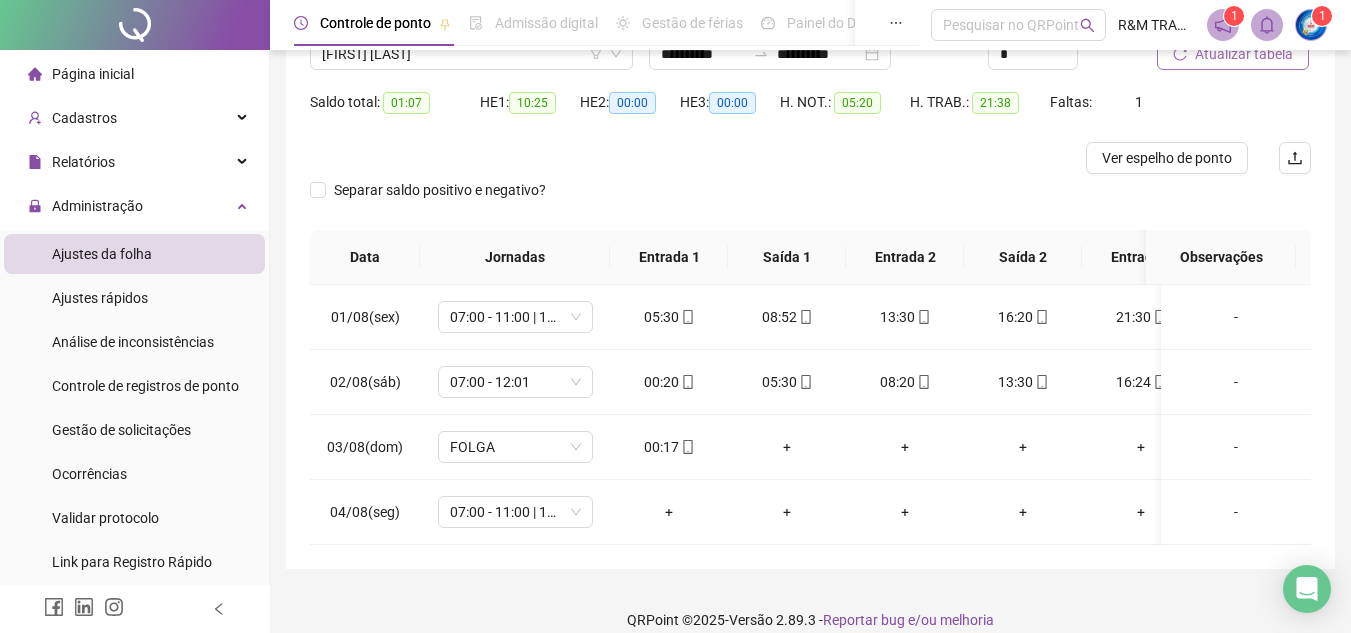 scroll, scrollTop: 213, scrollLeft: 0, axis: vertical 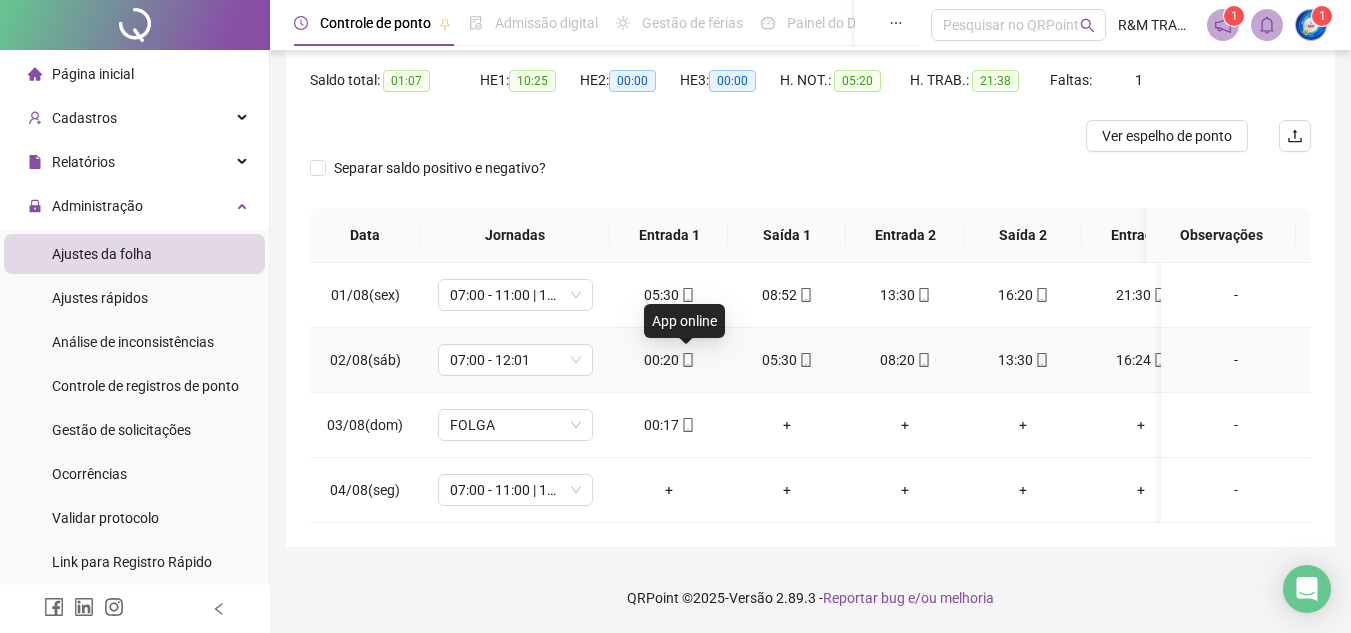 click 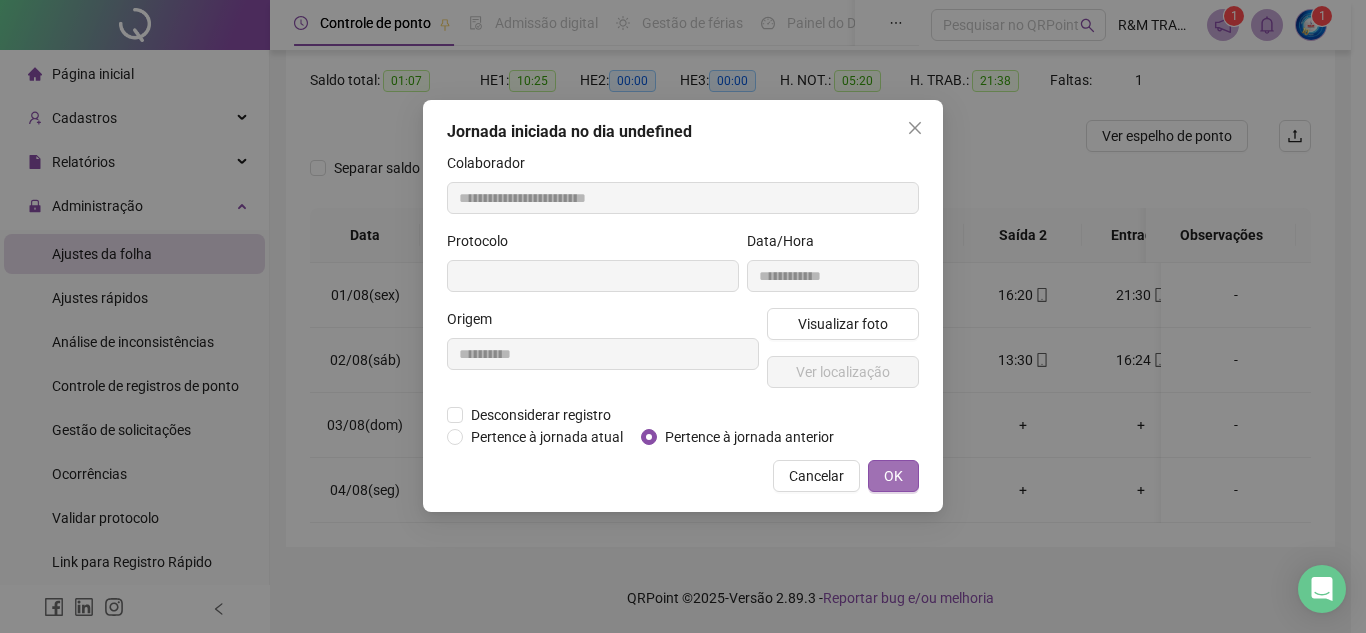 click on "OK" at bounding box center (893, 476) 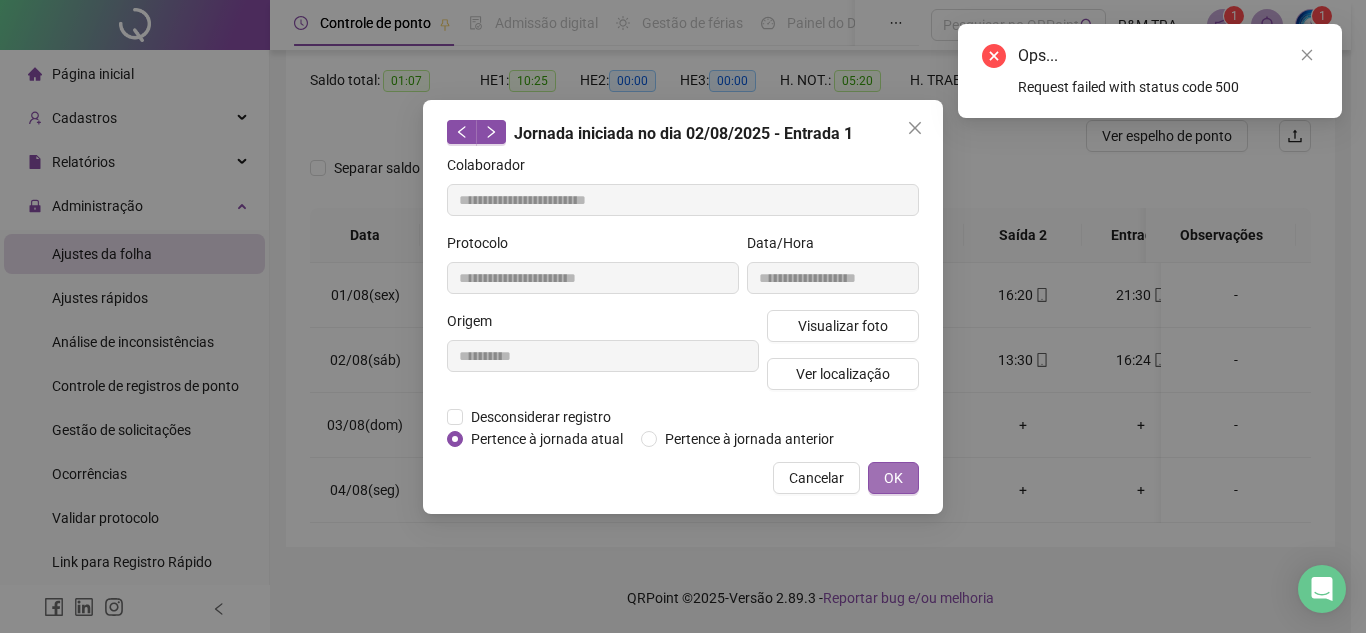 click on "OK" at bounding box center (893, 478) 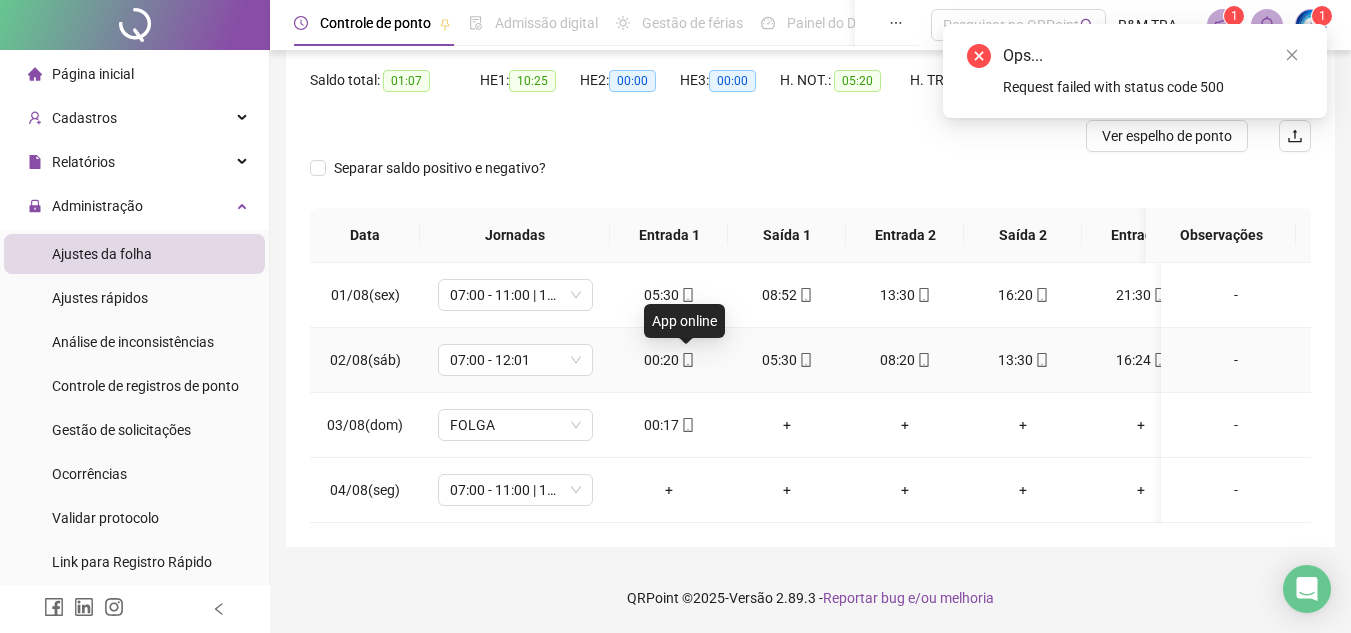 click 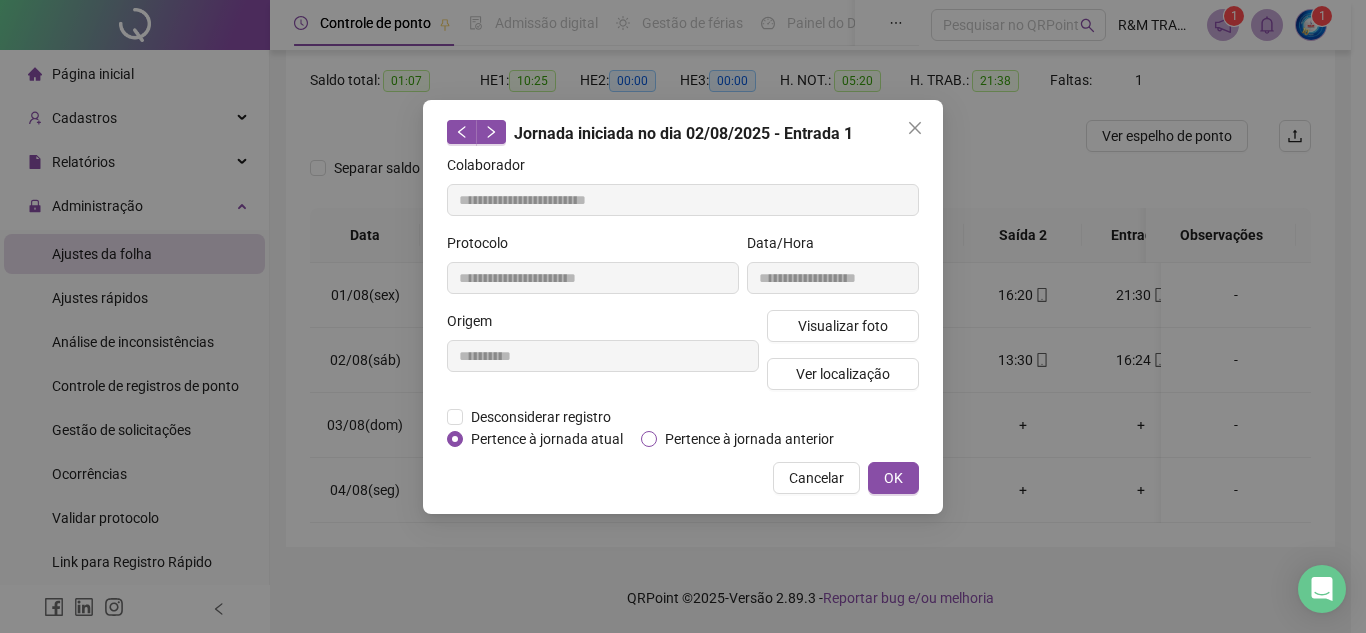 click on "Pertence à jornada anterior" at bounding box center [749, 439] 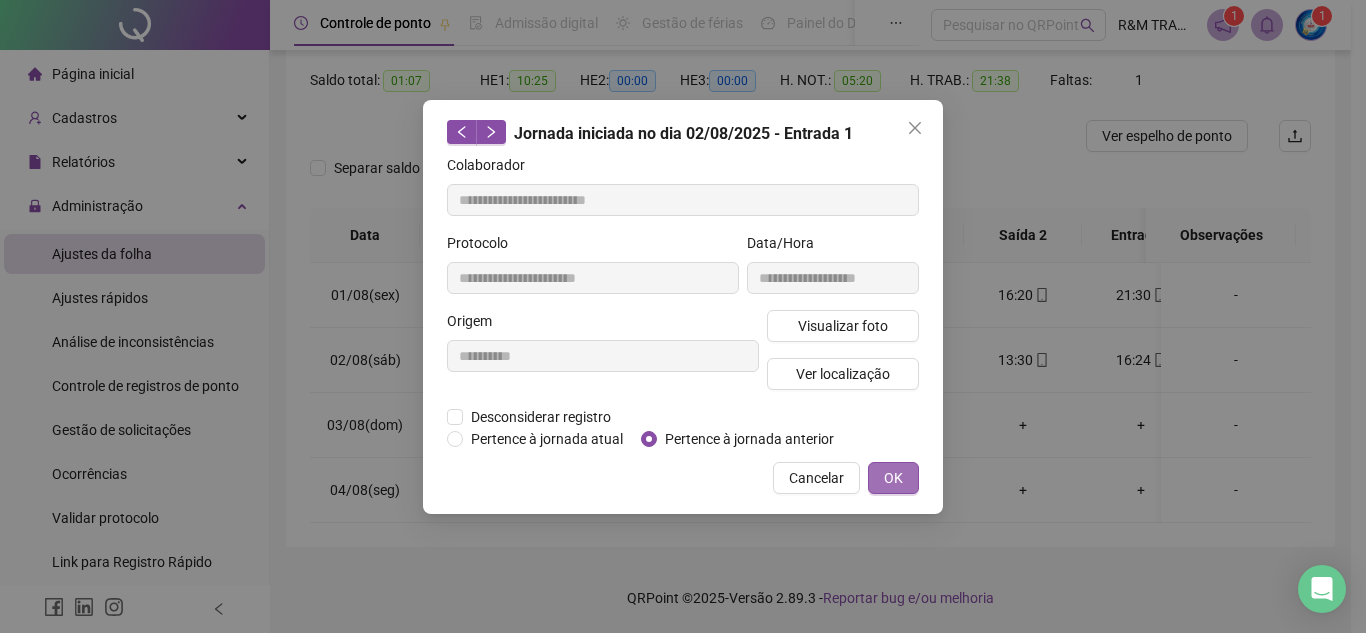 click on "OK" at bounding box center [893, 478] 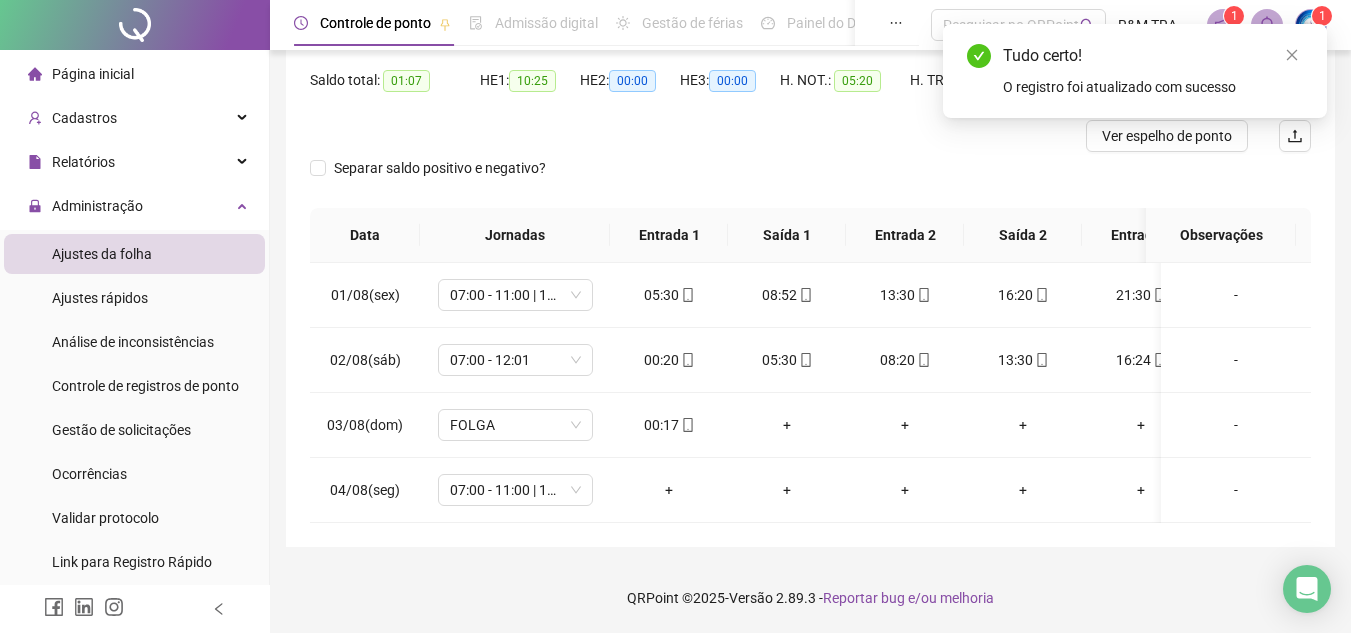 scroll, scrollTop: 0, scrollLeft: 0, axis: both 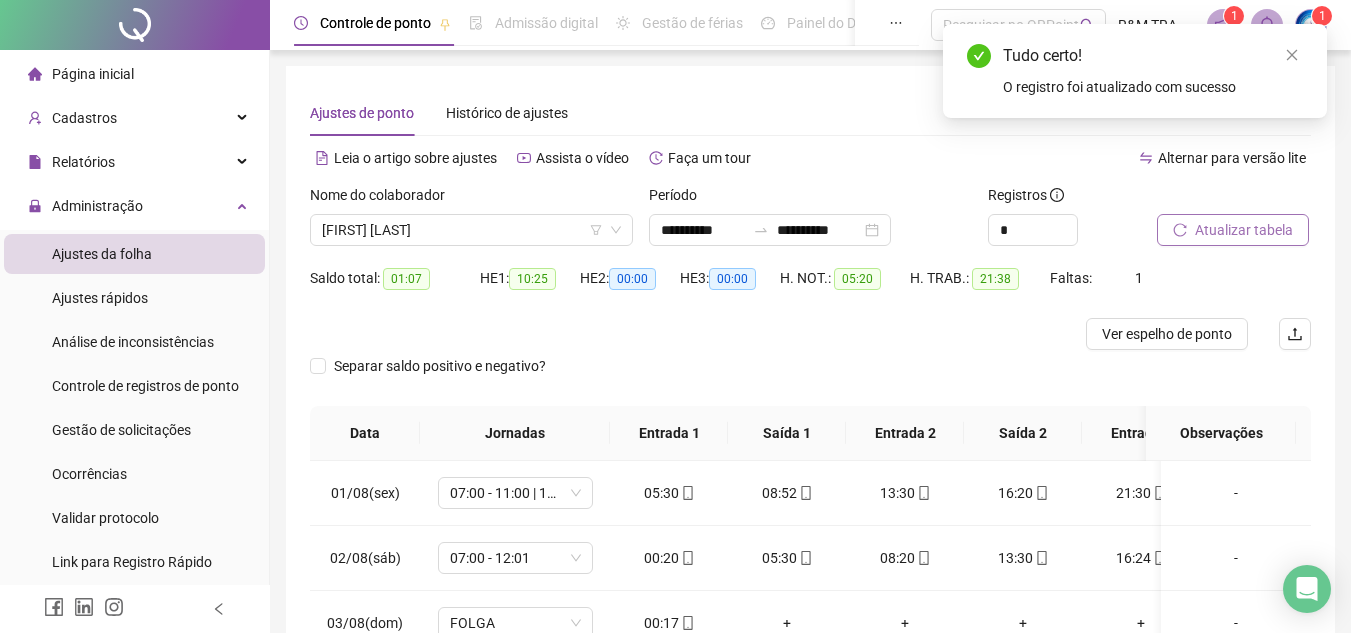 click on "Atualizar tabela" at bounding box center [1244, 230] 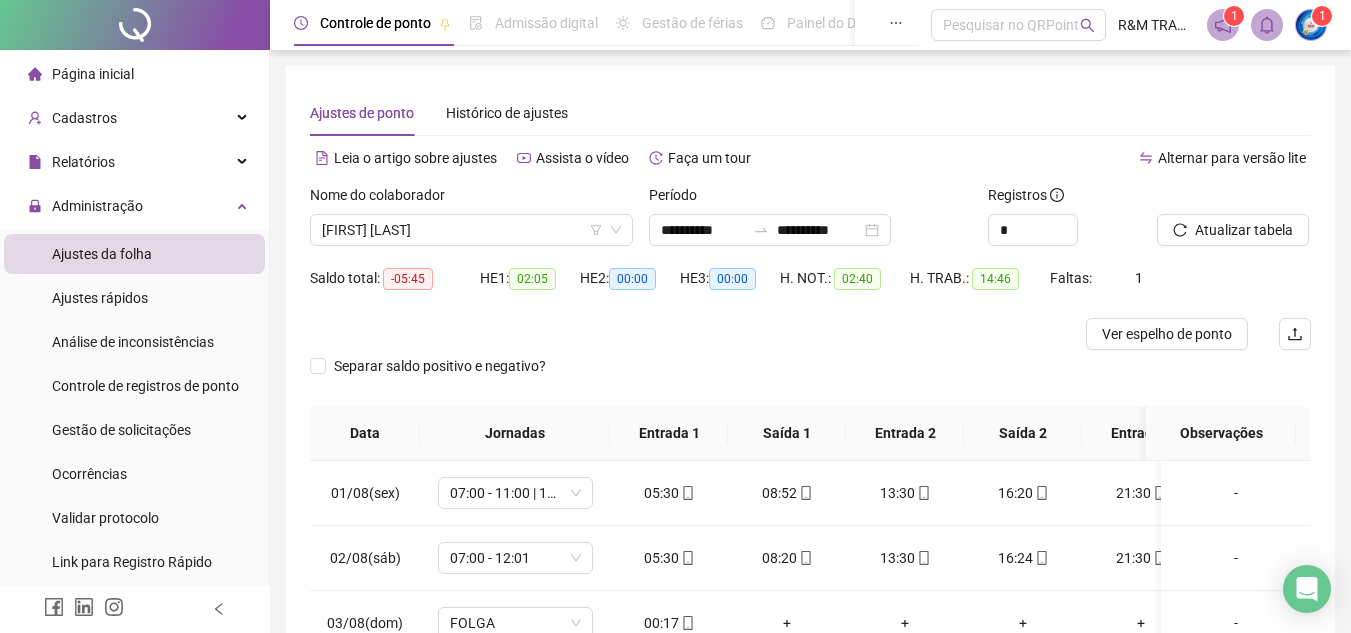 scroll, scrollTop: 213, scrollLeft: 0, axis: vertical 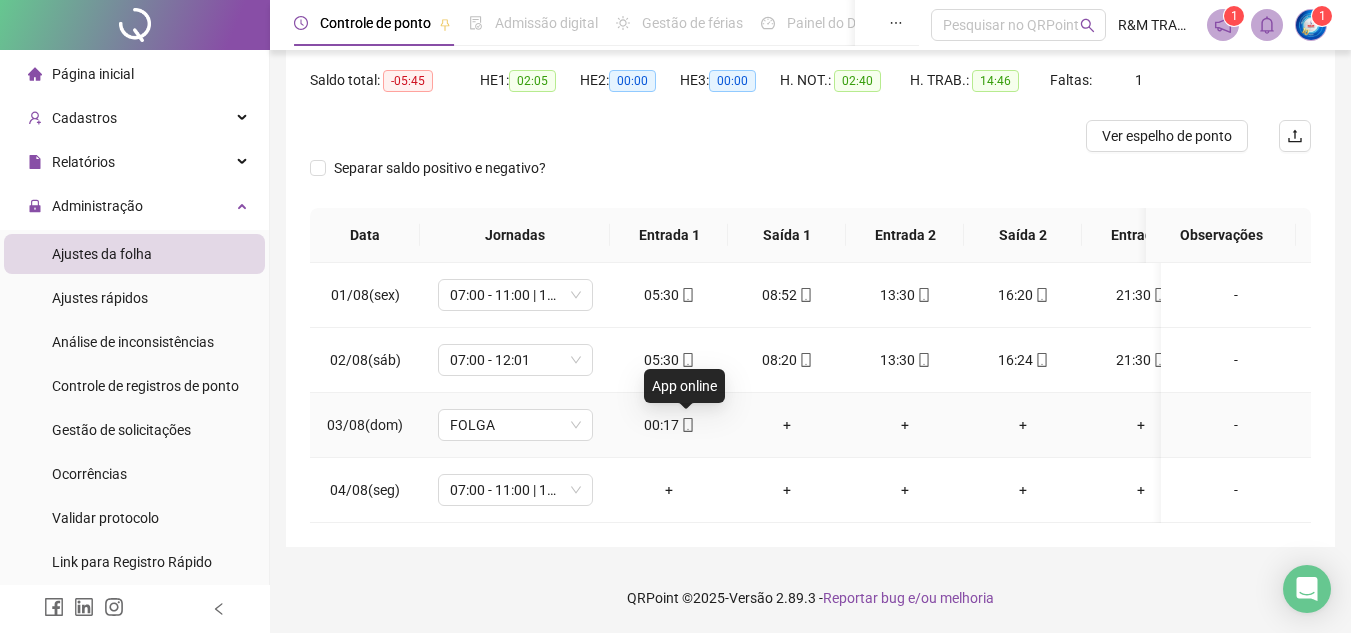 click 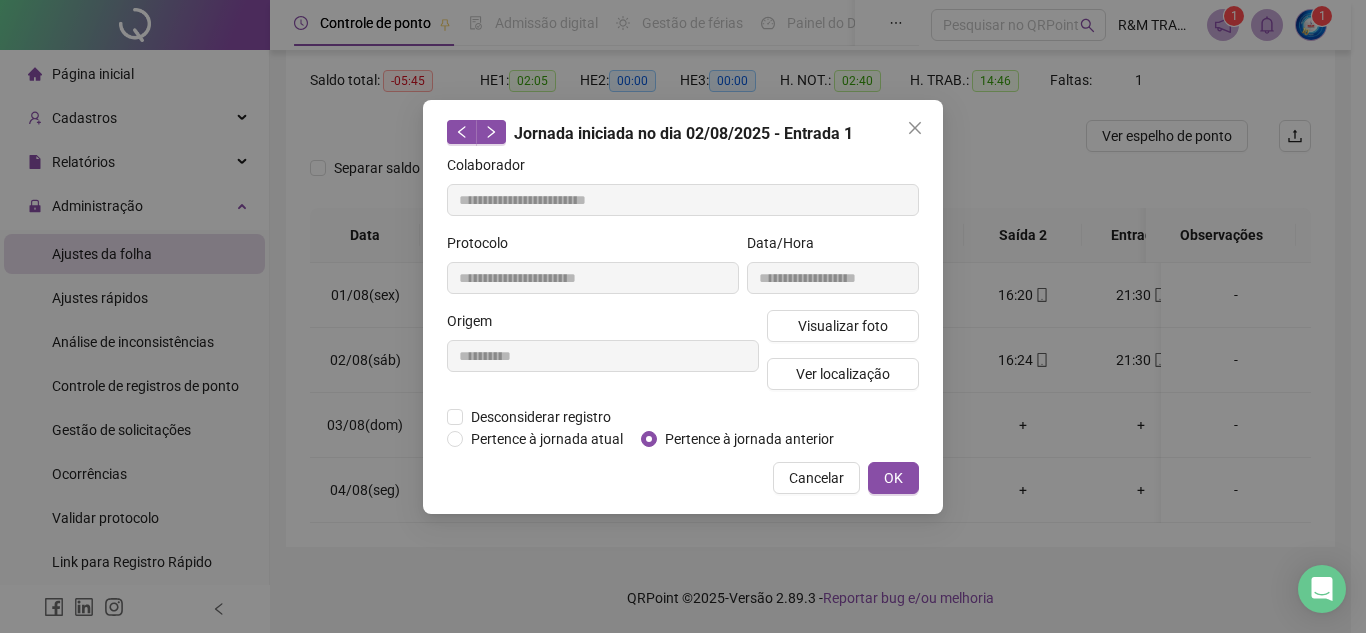 type on "**********" 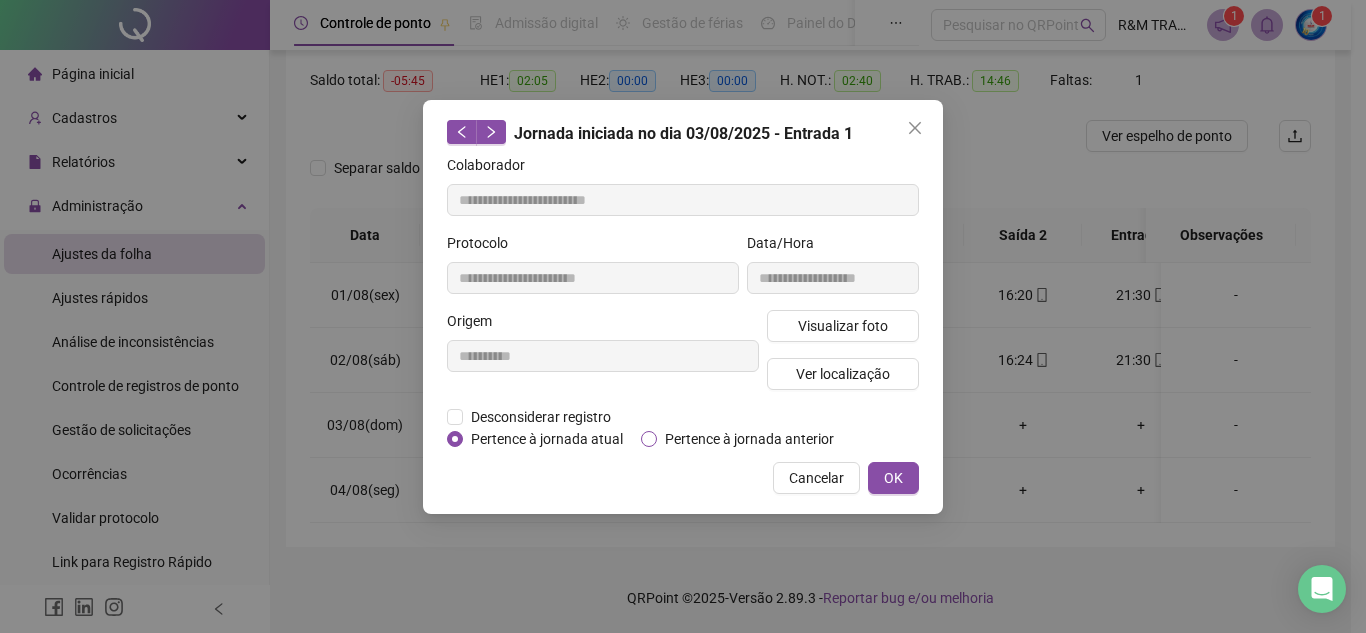 click on "Pertence à jornada anterior" at bounding box center [749, 439] 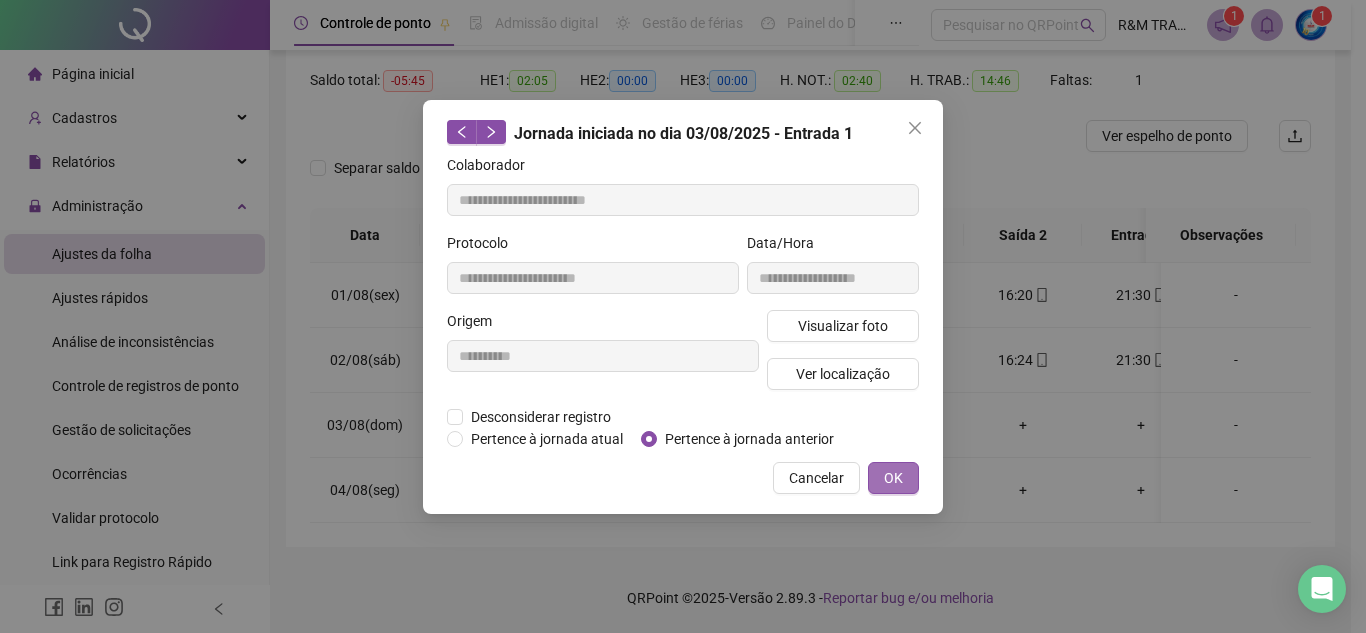 click on "OK" at bounding box center [893, 478] 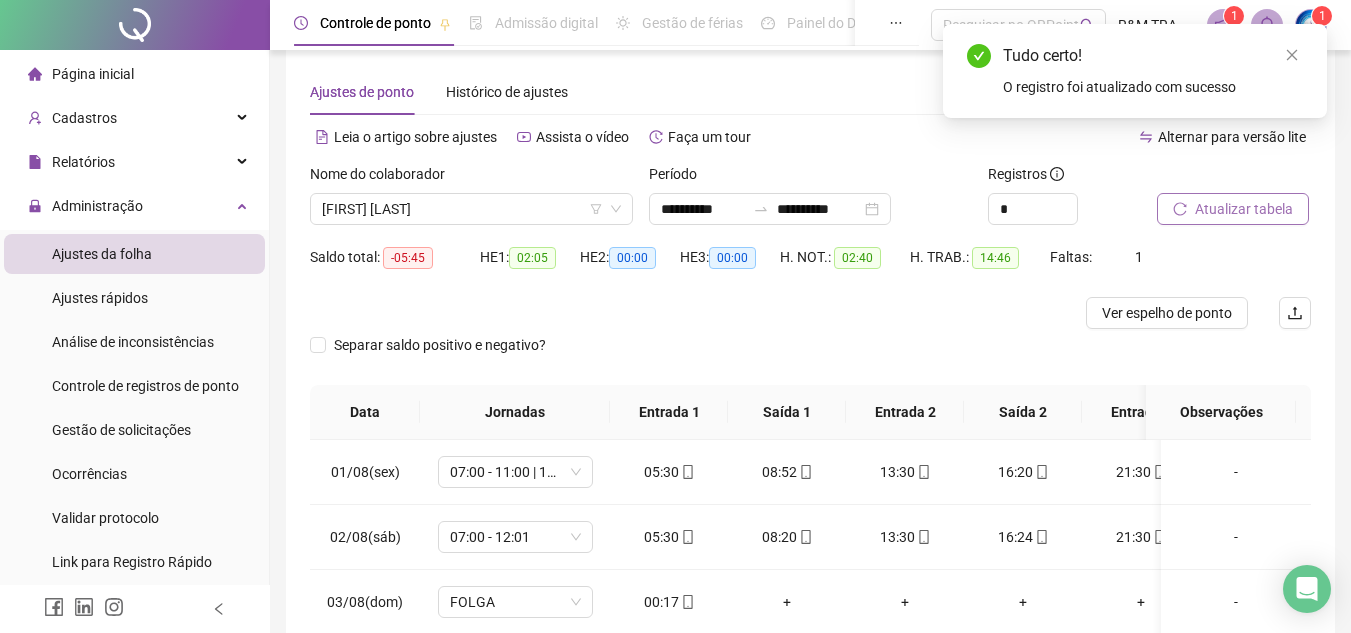 scroll, scrollTop: 20, scrollLeft: 0, axis: vertical 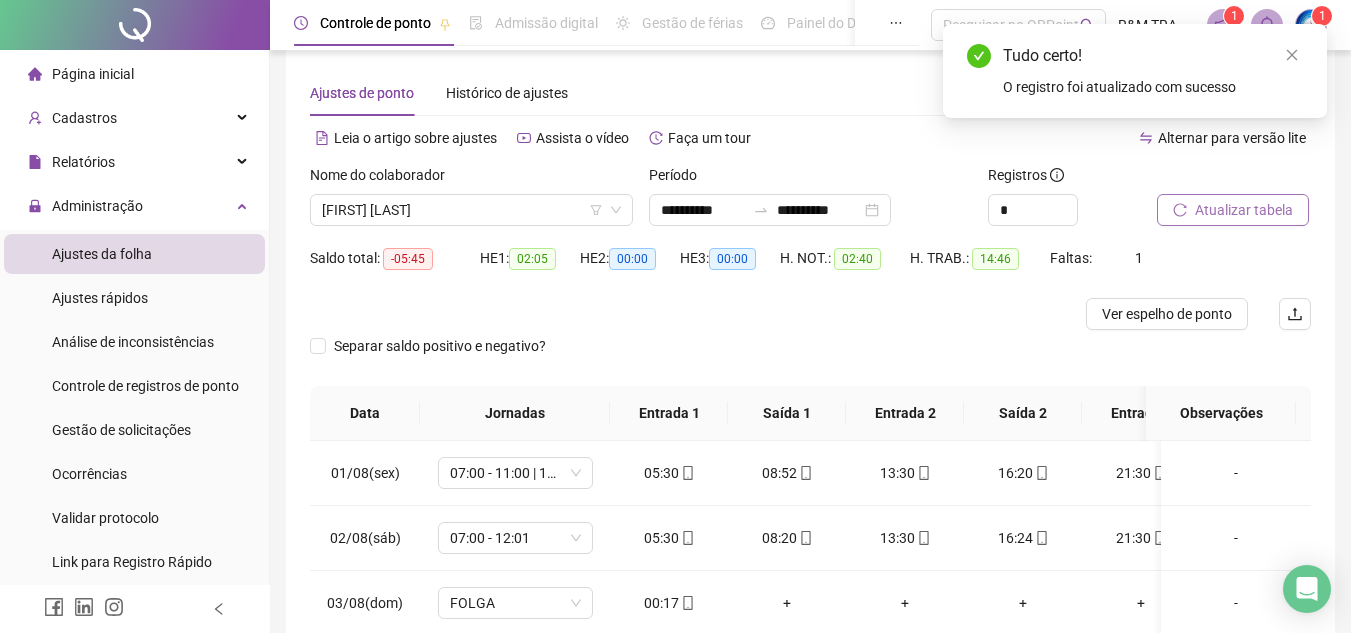 click on "Atualizar tabela" at bounding box center (1244, 210) 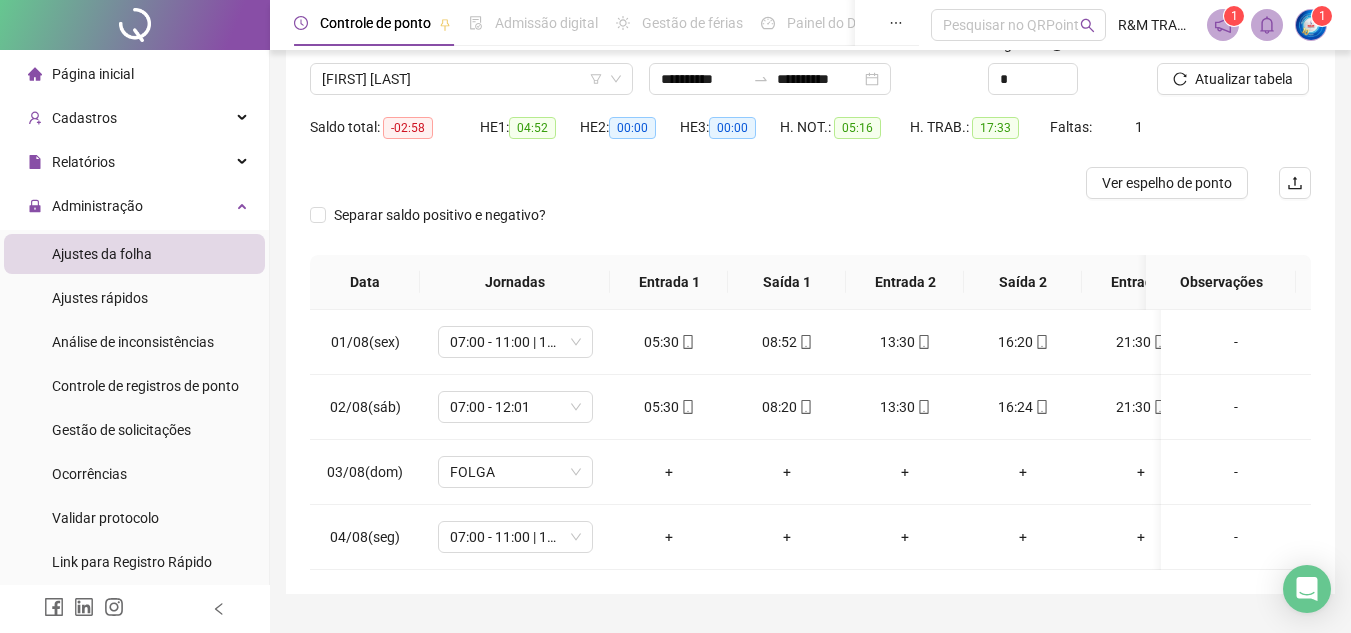 scroll, scrollTop: 213, scrollLeft: 0, axis: vertical 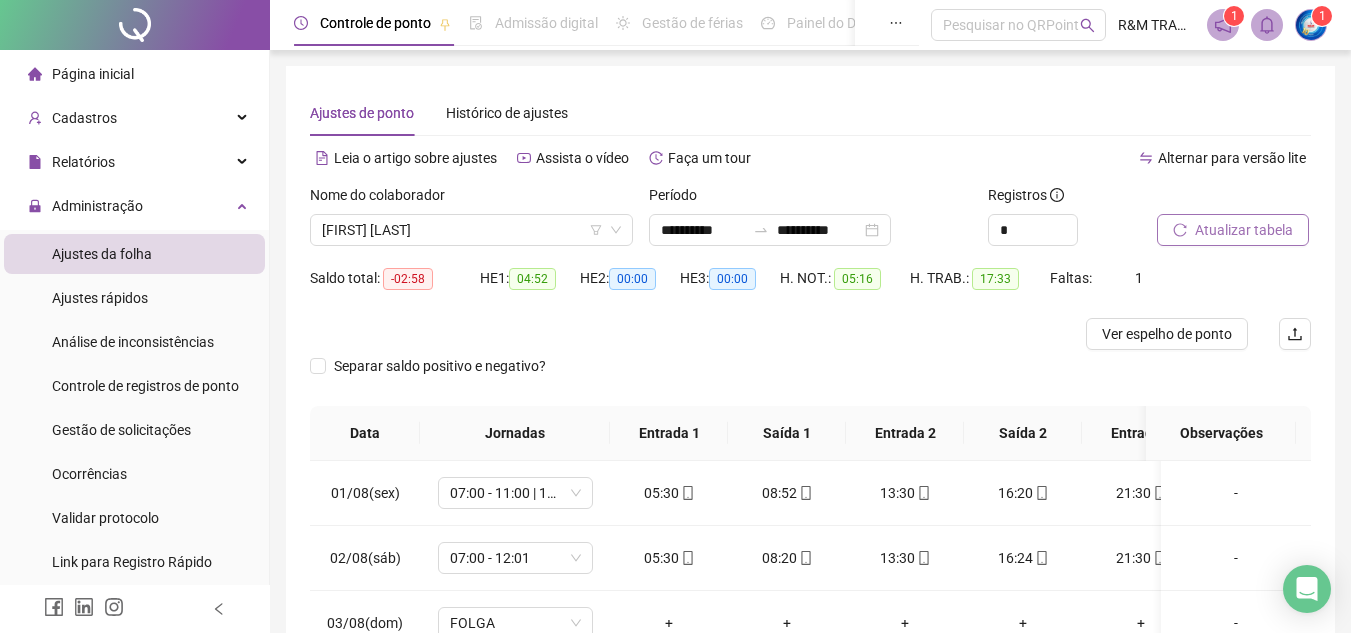 click on "Atualizar tabela" at bounding box center (1244, 230) 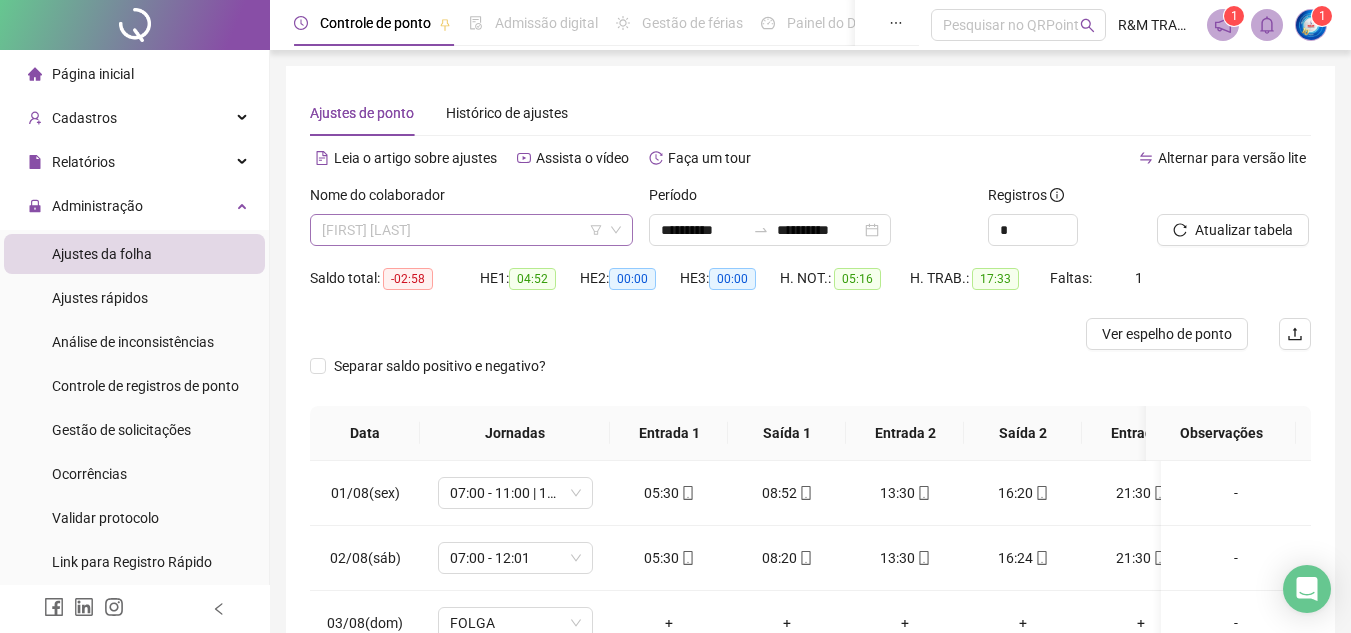 click on "[FIRST] [LAST]" at bounding box center (471, 230) 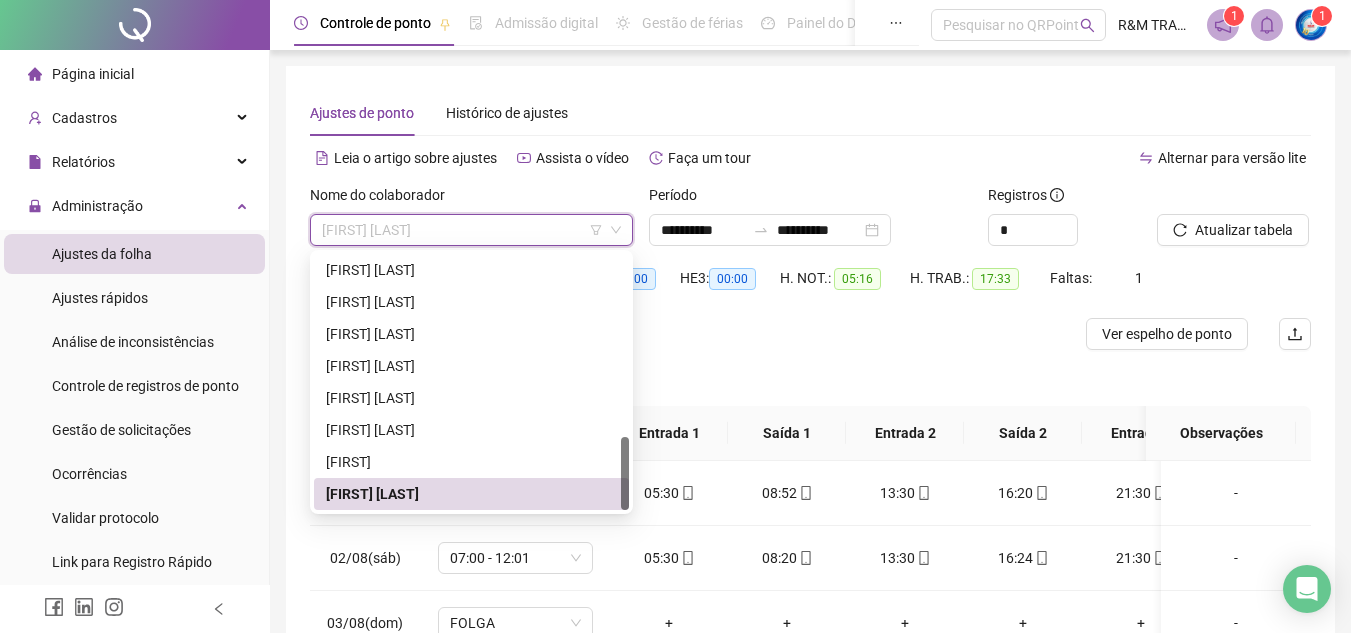 drag, startPoint x: 620, startPoint y: 479, endPoint x: 631, endPoint y: 375, distance: 104.58012 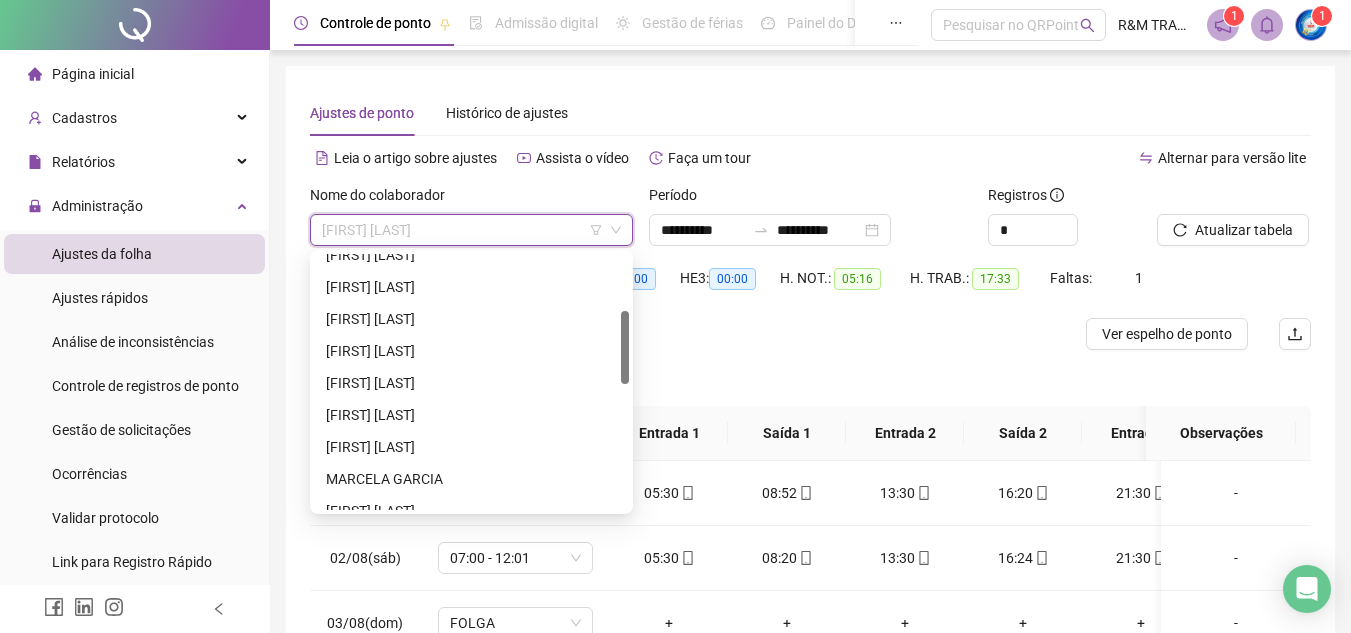 scroll, scrollTop: 200, scrollLeft: 0, axis: vertical 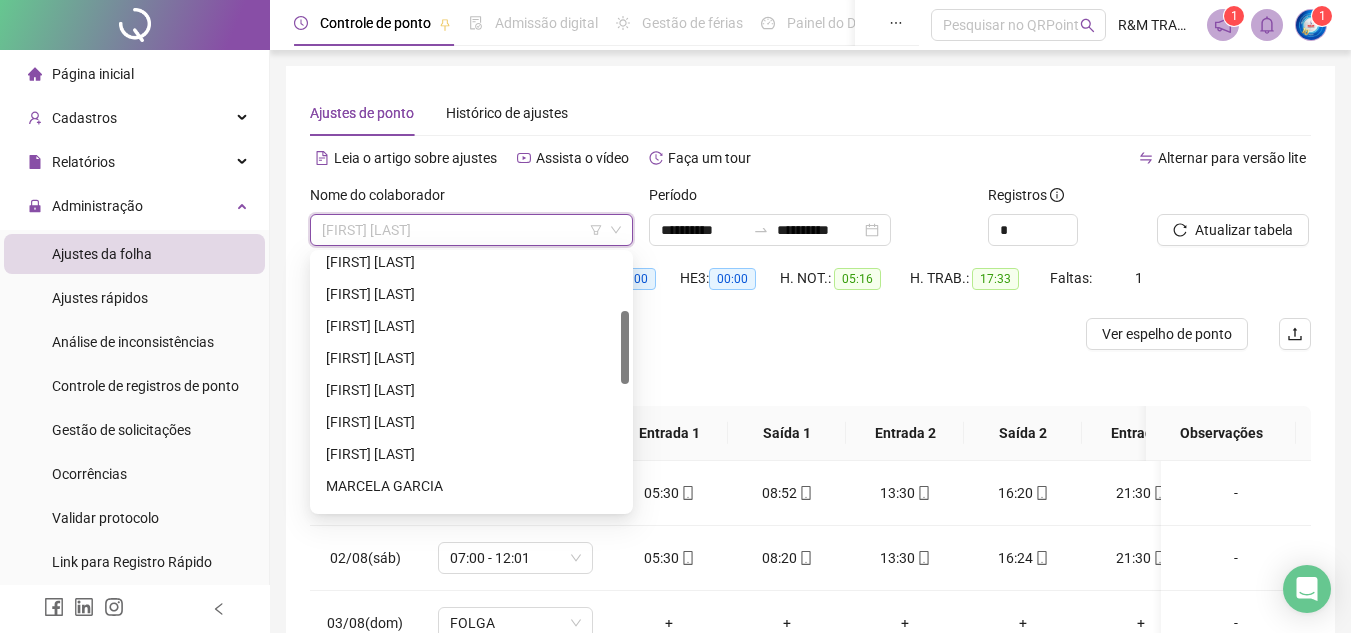 drag, startPoint x: 624, startPoint y: 466, endPoint x: 613, endPoint y: 340, distance: 126.47925 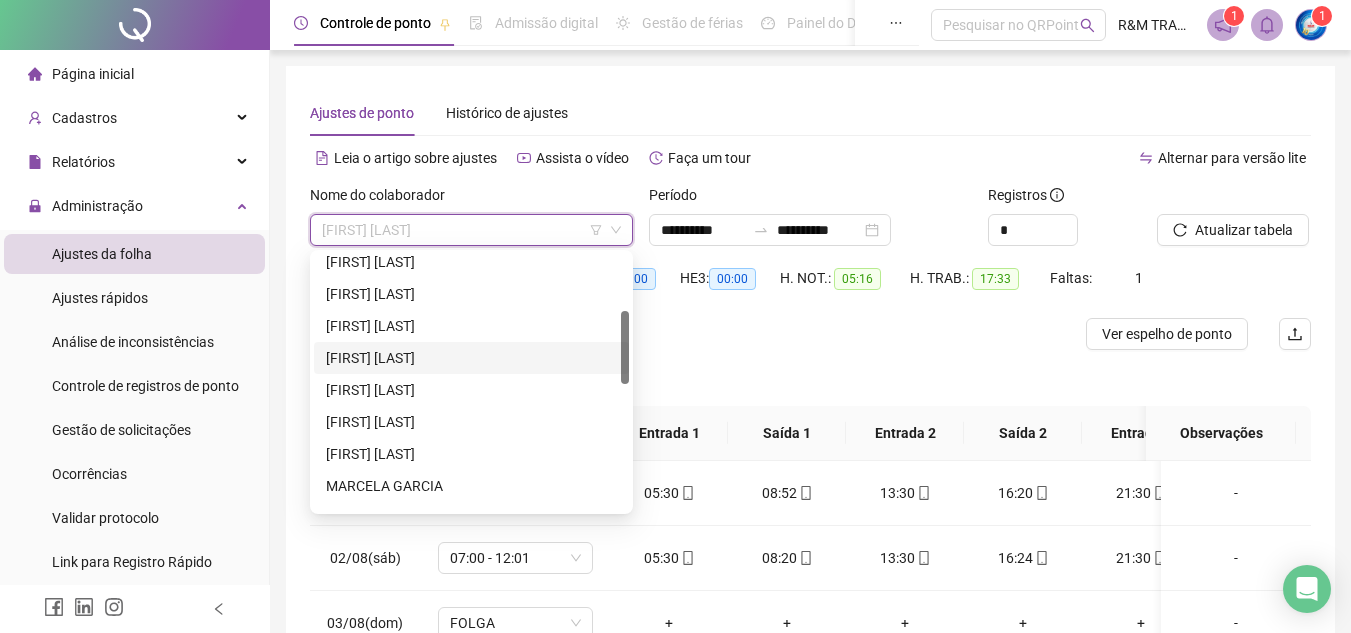 drag, startPoint x: 537, startPoint y: 349, endPoint x: 571, endPoint y: 351, distance: 34.058773 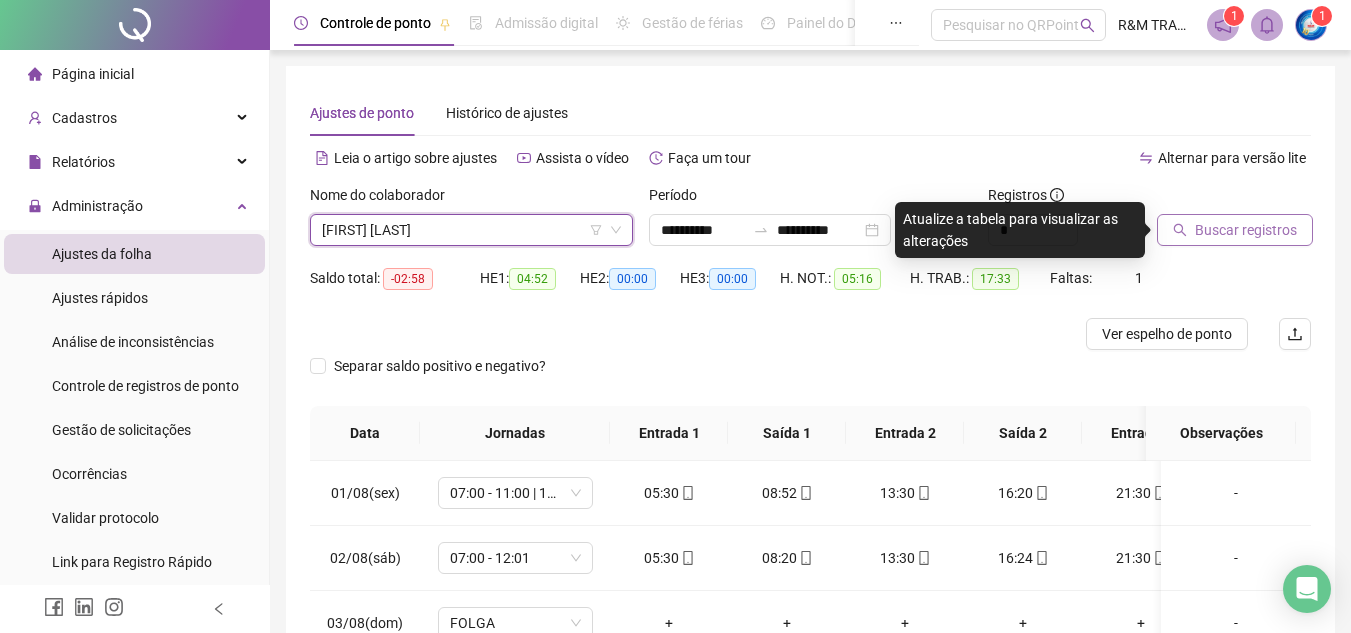 click on "Buscar registros" at bounding box center [1246, 230] 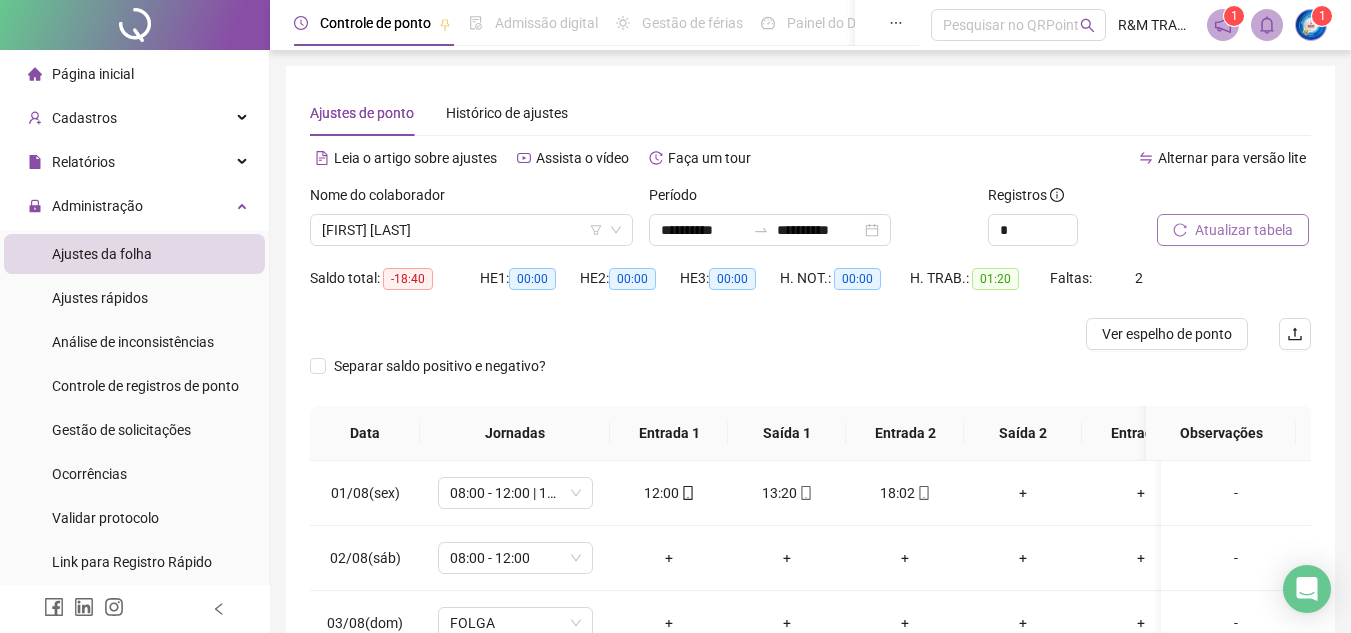 scroll, scrollTop: 213, scrollLeft: 0, axis: vertical 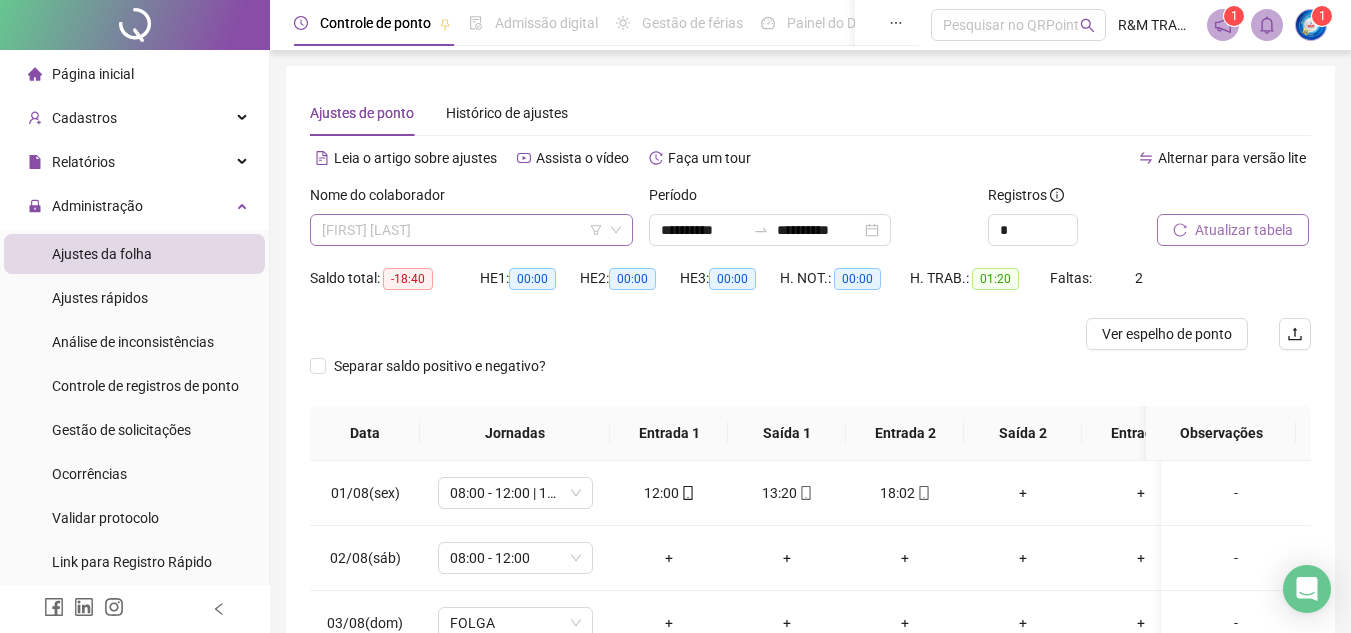 click on "[FIRST] [LAST]" at bounding box center (471, 230) 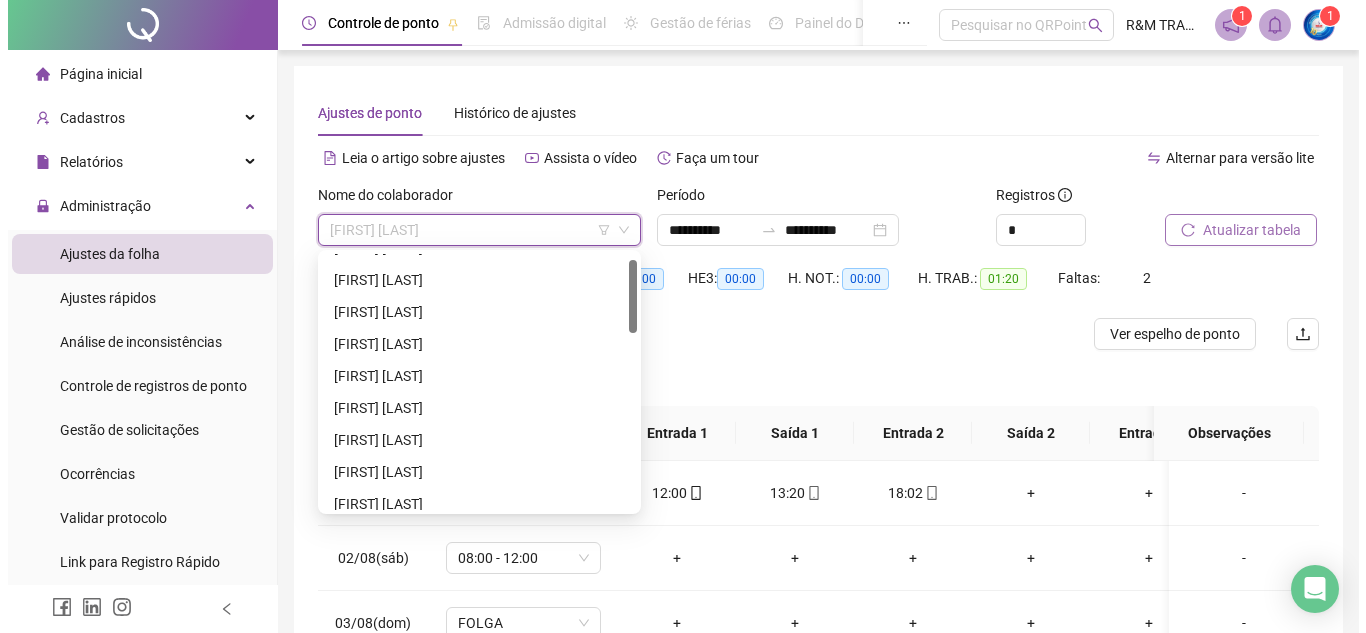 scroll, scrollTop: 0, scrollLeft: 0, axis: both 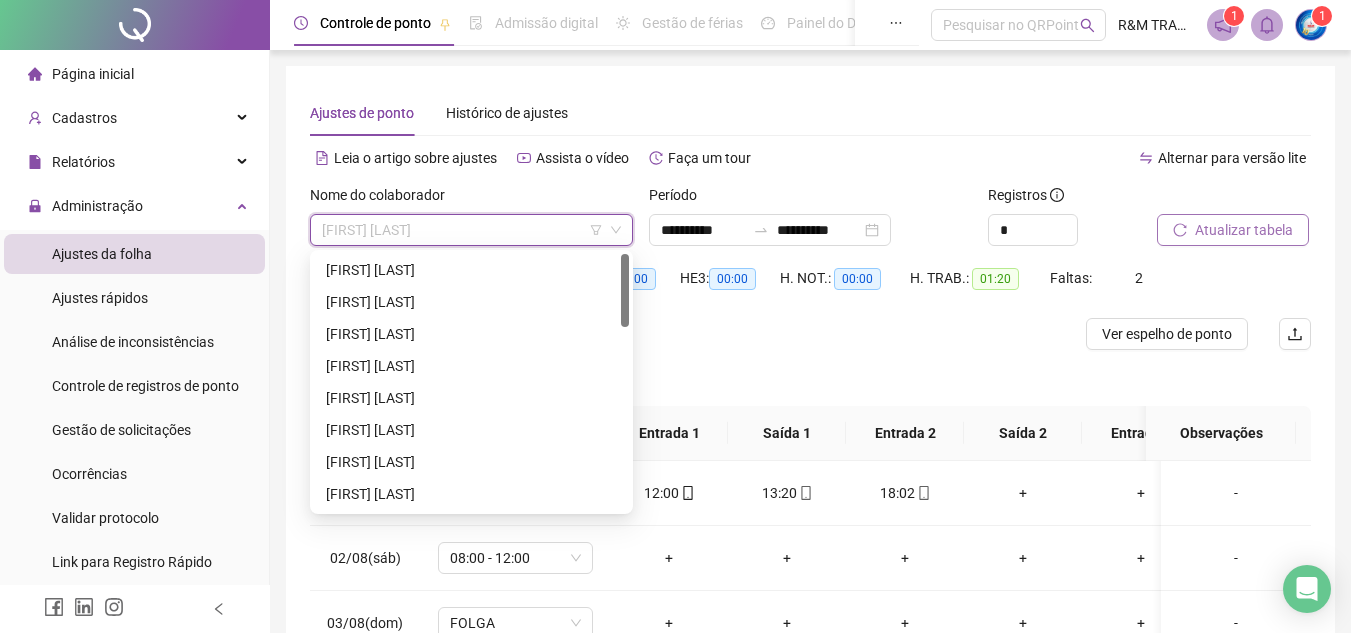 drag, startPoint x: 621, startPoint y: 377, endPoint x: 425, endPoint y: 283, distance: 217.37524 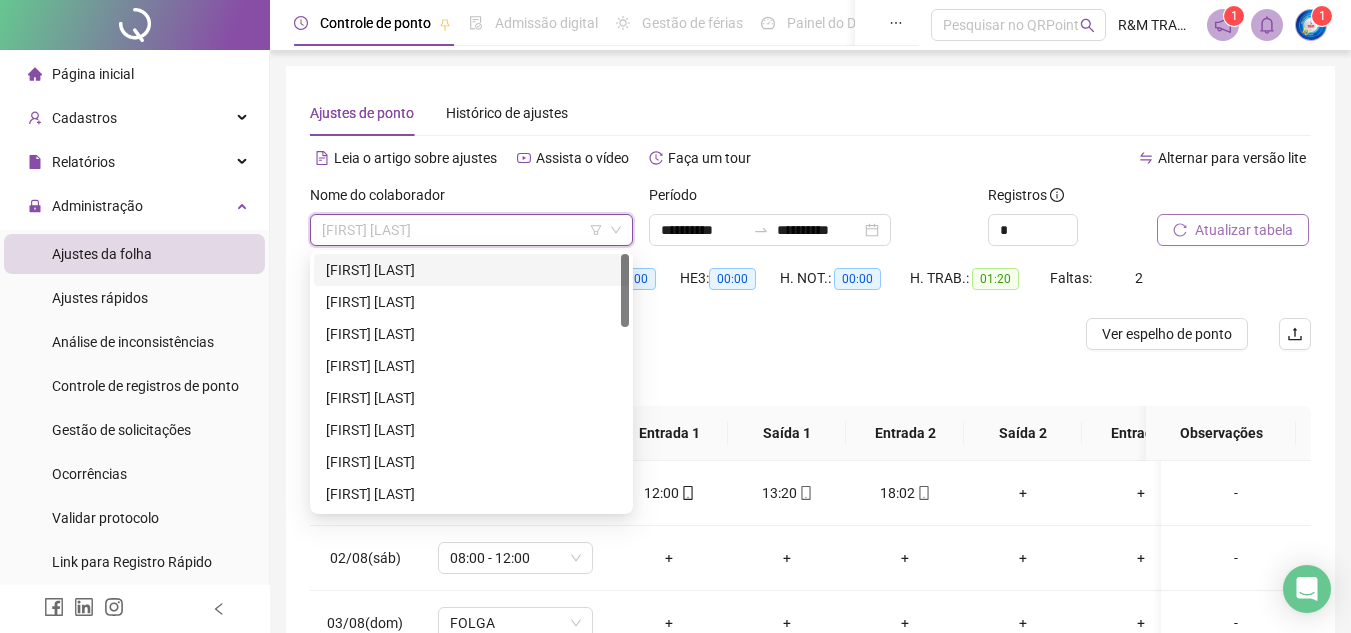click on "[FIRST] [LAST]" at bounding box center (471, 270) 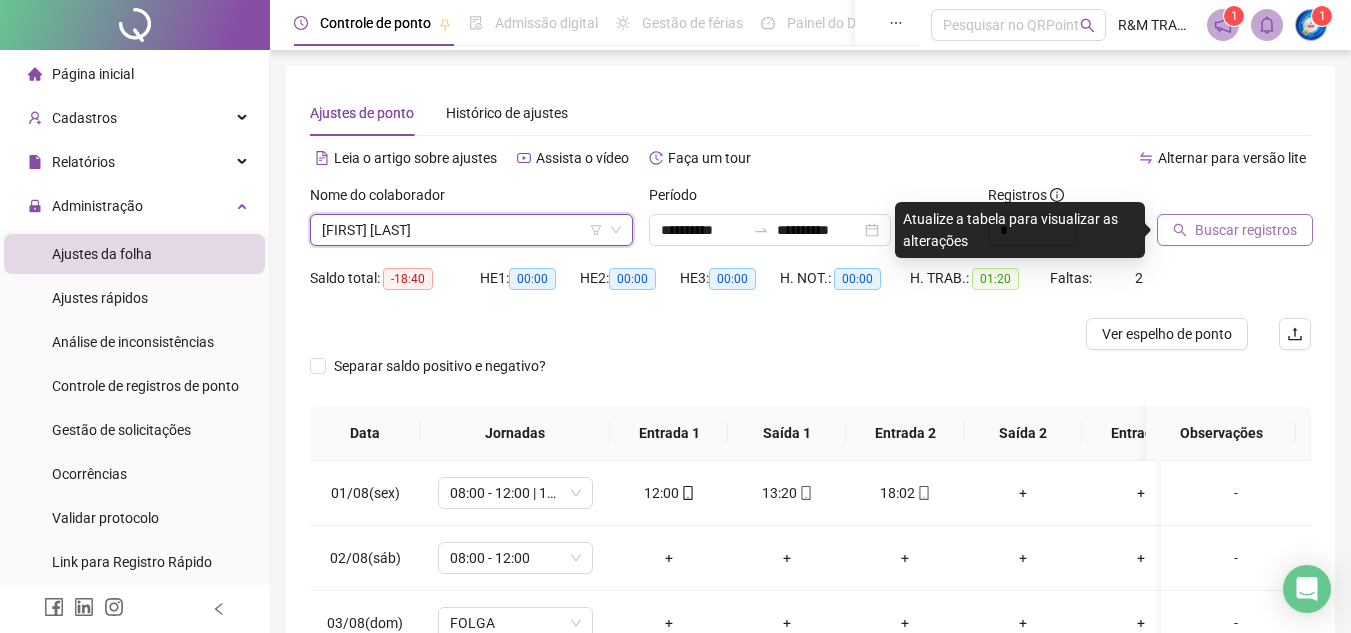 click on "Buscar registros" at bounding box center (1246, 230) 